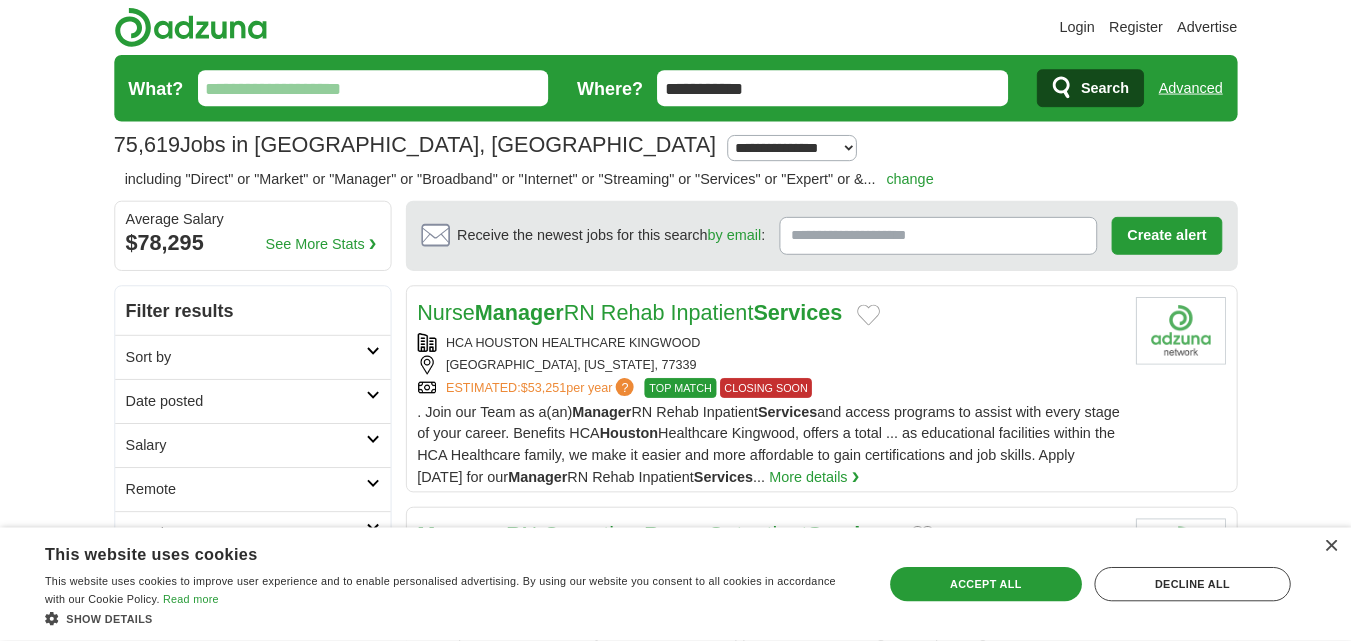 scroll, scrollTop: 0, scrollLeft: 0, axis: both 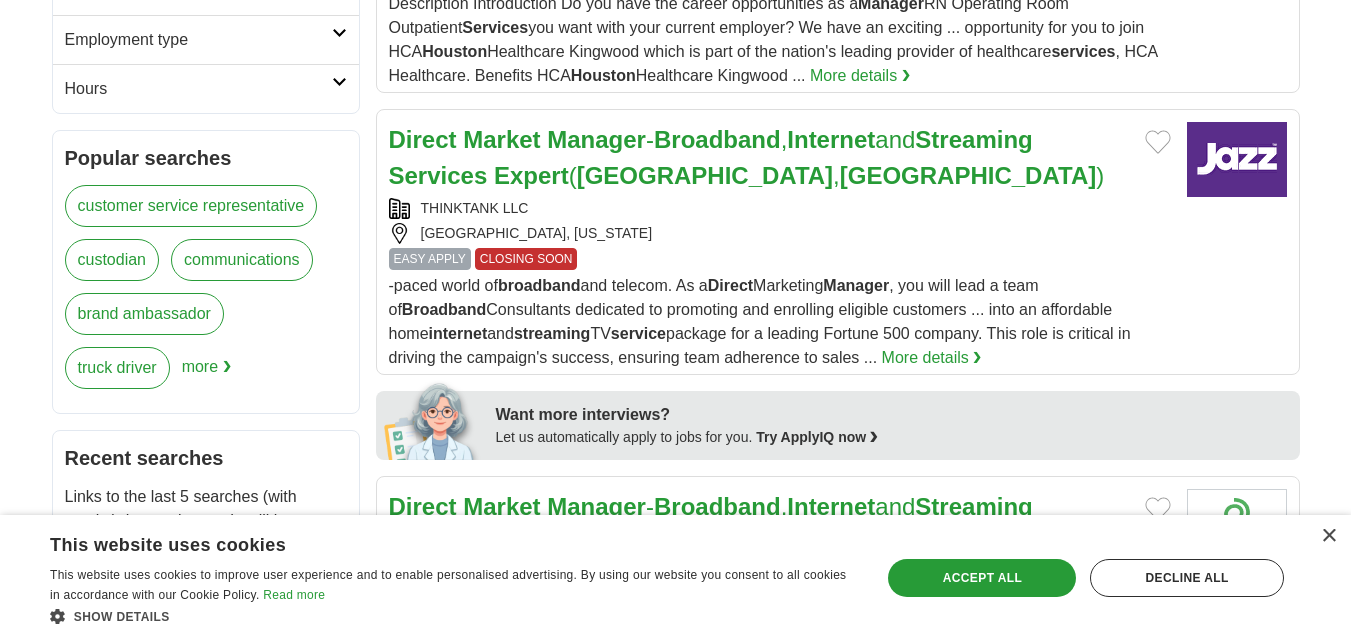 click on "EASY APPLY" at bounding box center [430, 259] 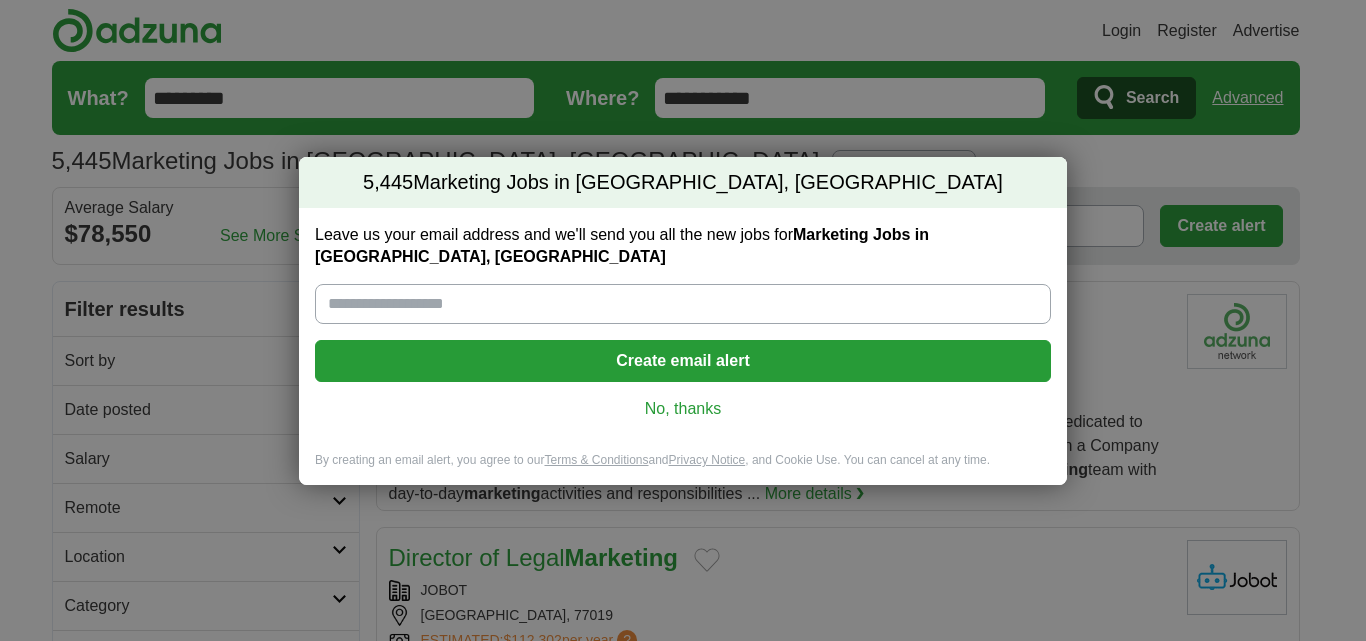 scroll, scrollTop: 0, scrollLeft: 0, axis: both 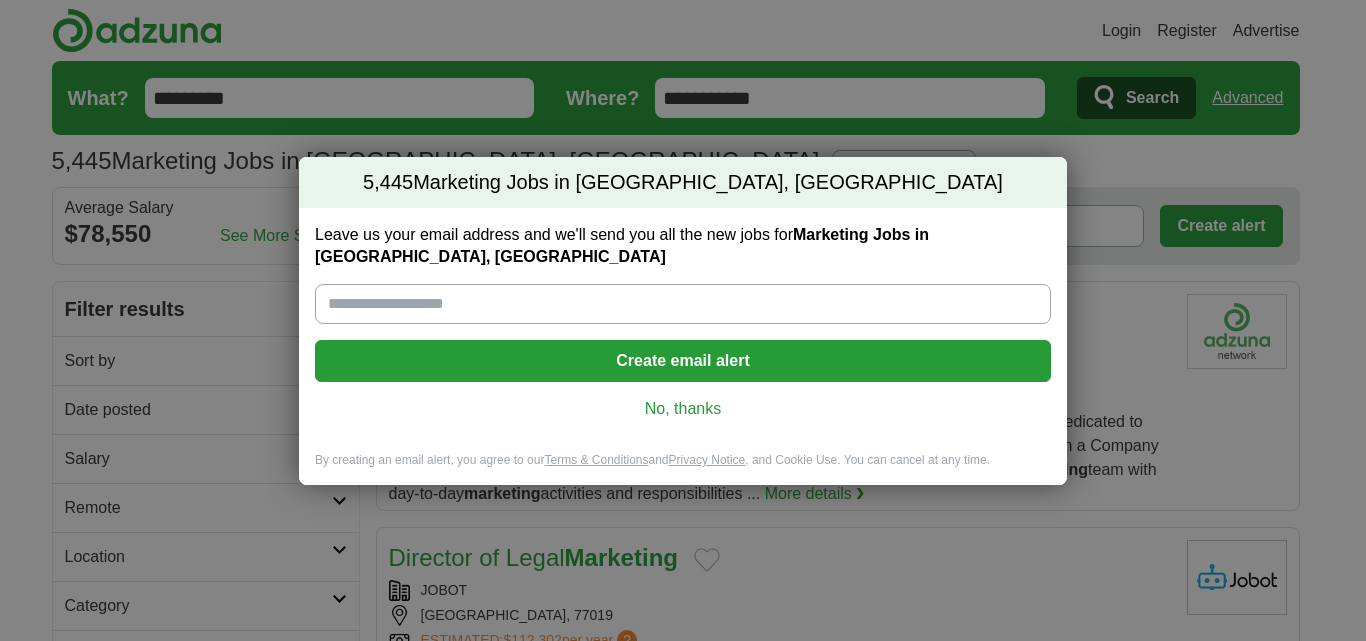 click on "No, thanks" at bounding box center (683, 409) 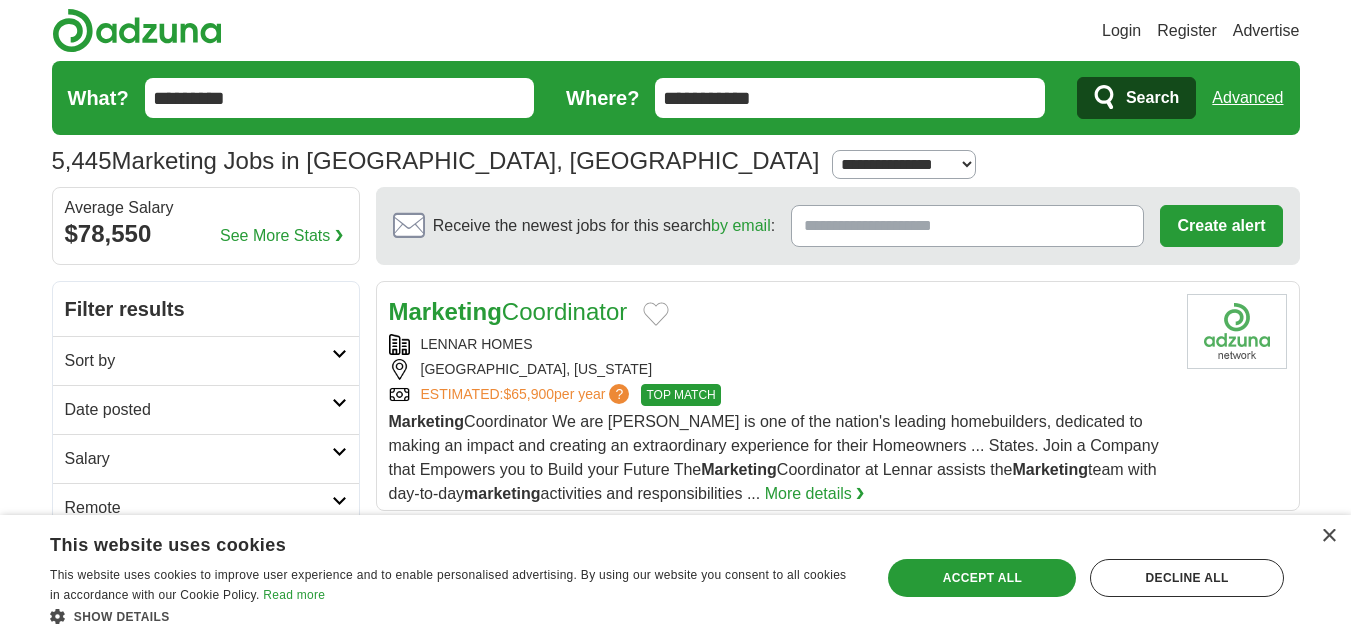 scroll, scrollTop: 100, scrollLeft: 0, axis: vertical 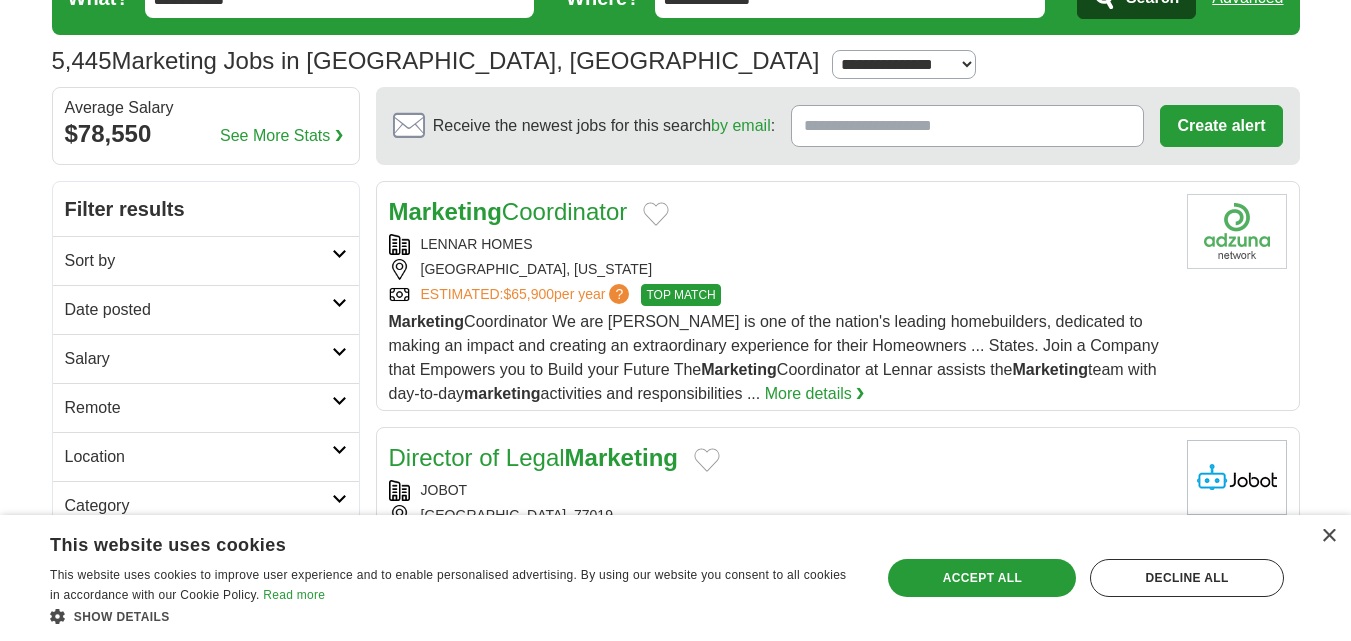 click at bounding box center (339, 254) 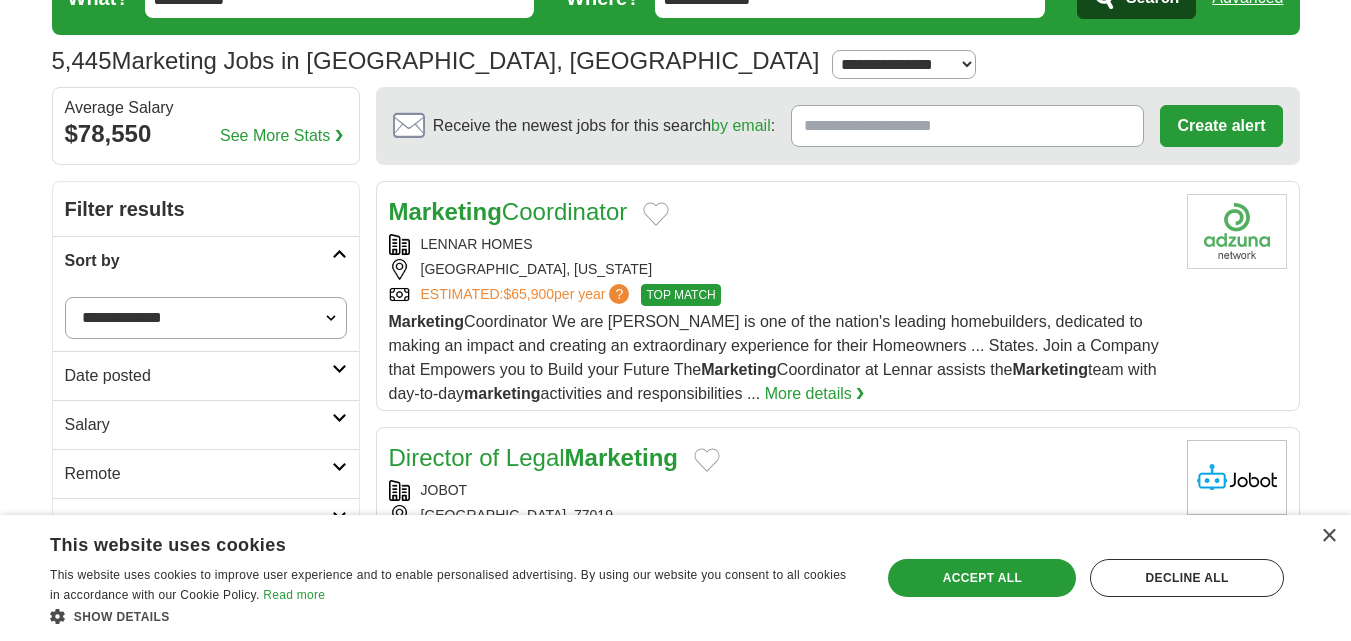 click at bounding box center (339, 254) 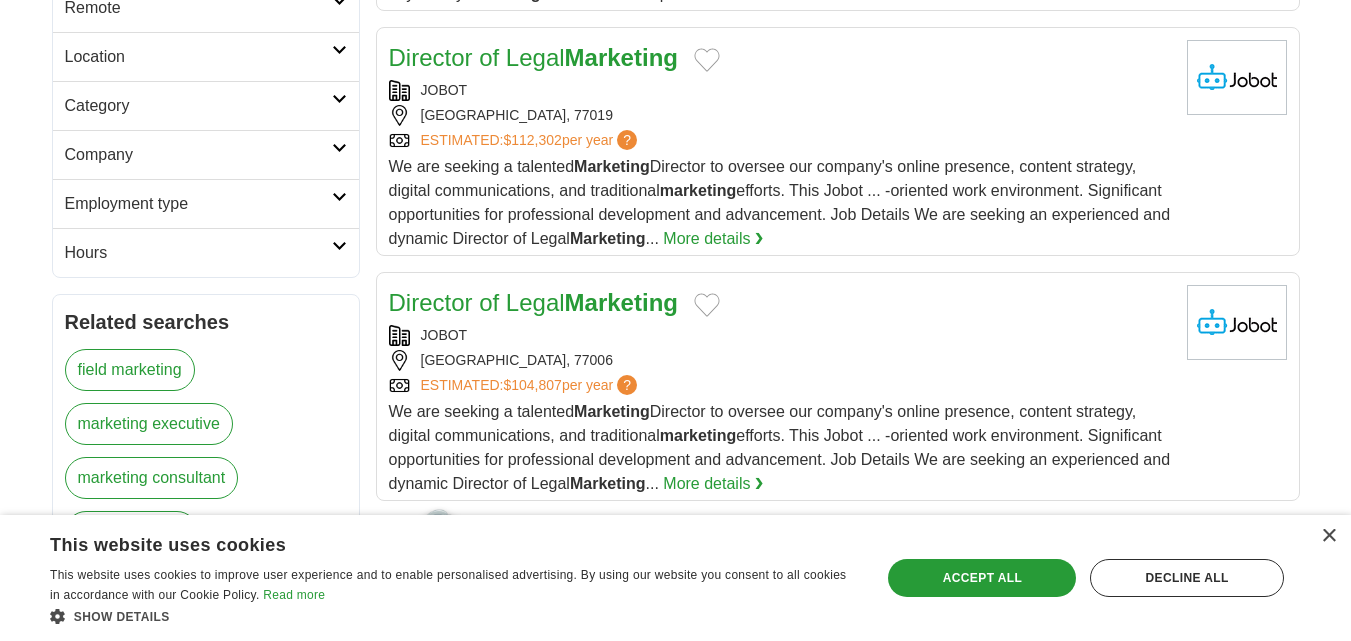 scroll, scrollTop: 0, scrollLeft: 0, axis: both 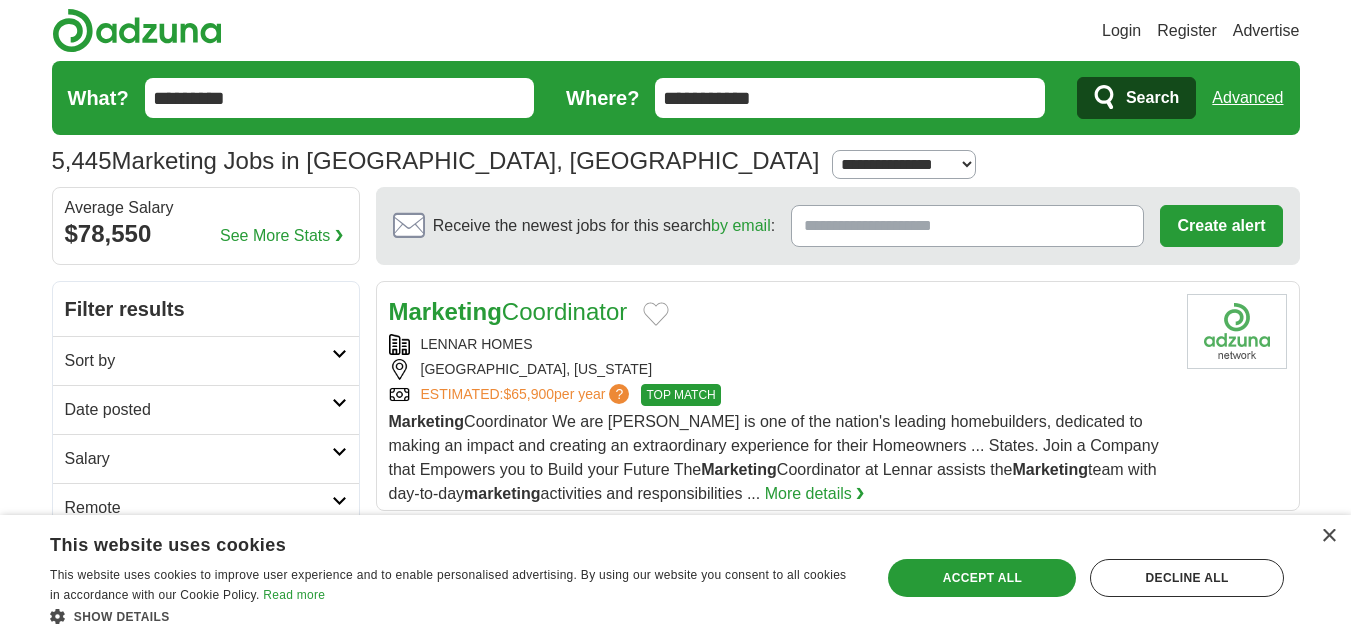 click on "Date posted" at bounding box center (206, 409) 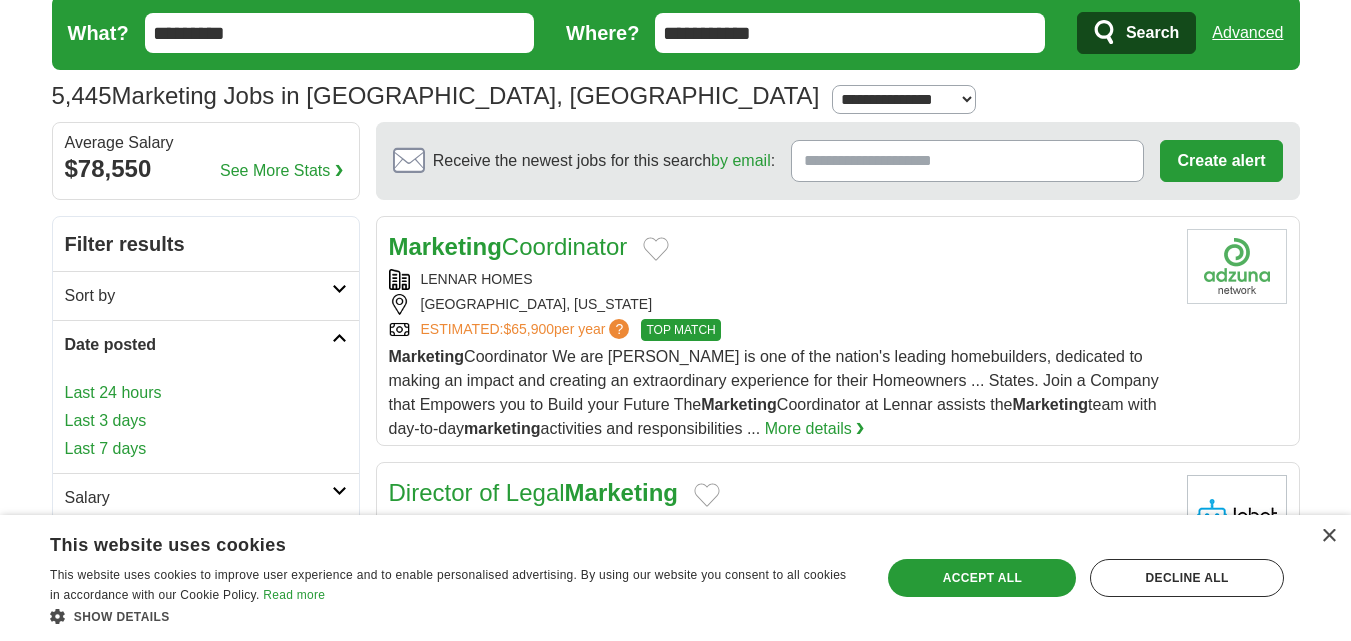 scroll, scrollTop: 100, scrollLeft: 0, axis: vertical 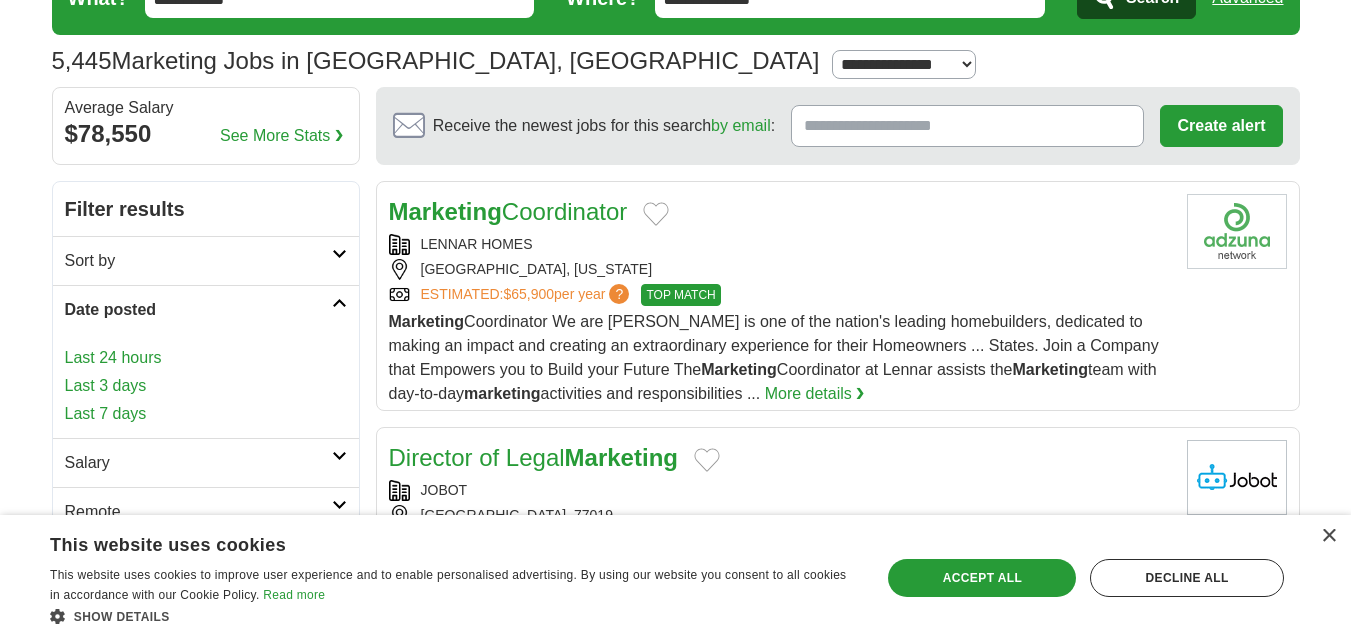 click on "Last 7 days" at bounding box center (206, 414) 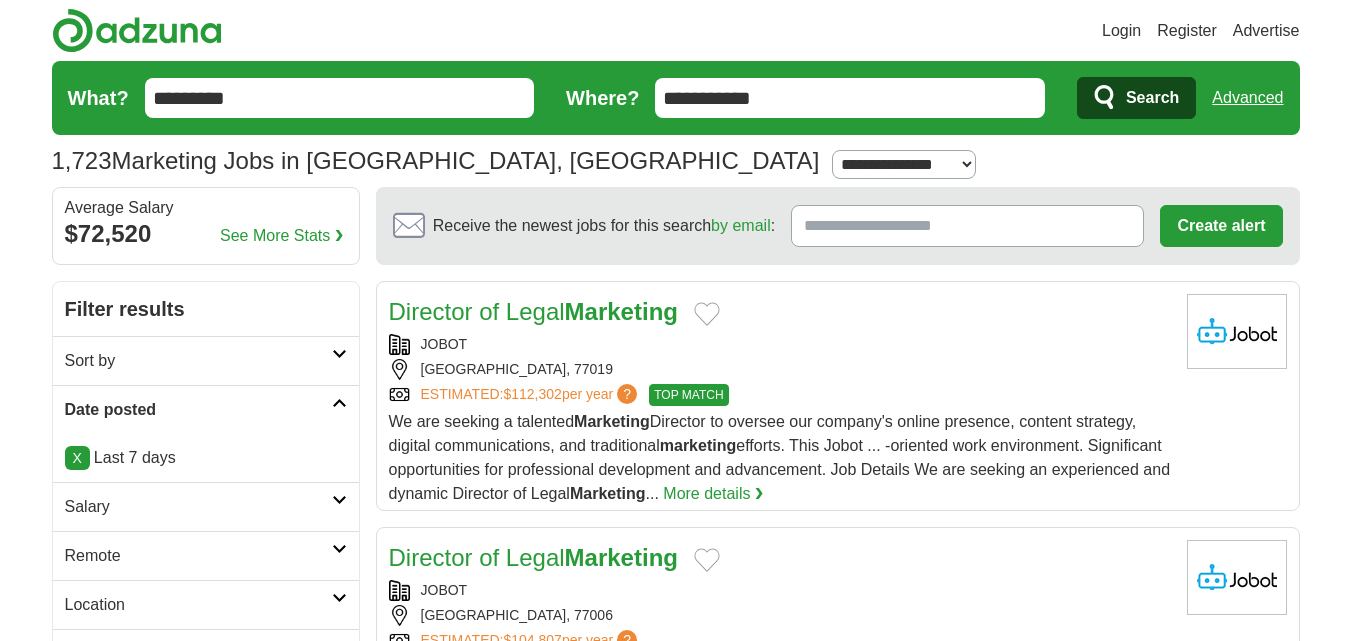 scroll, scrollTop: 0, scrollLeft: 0, axis: both 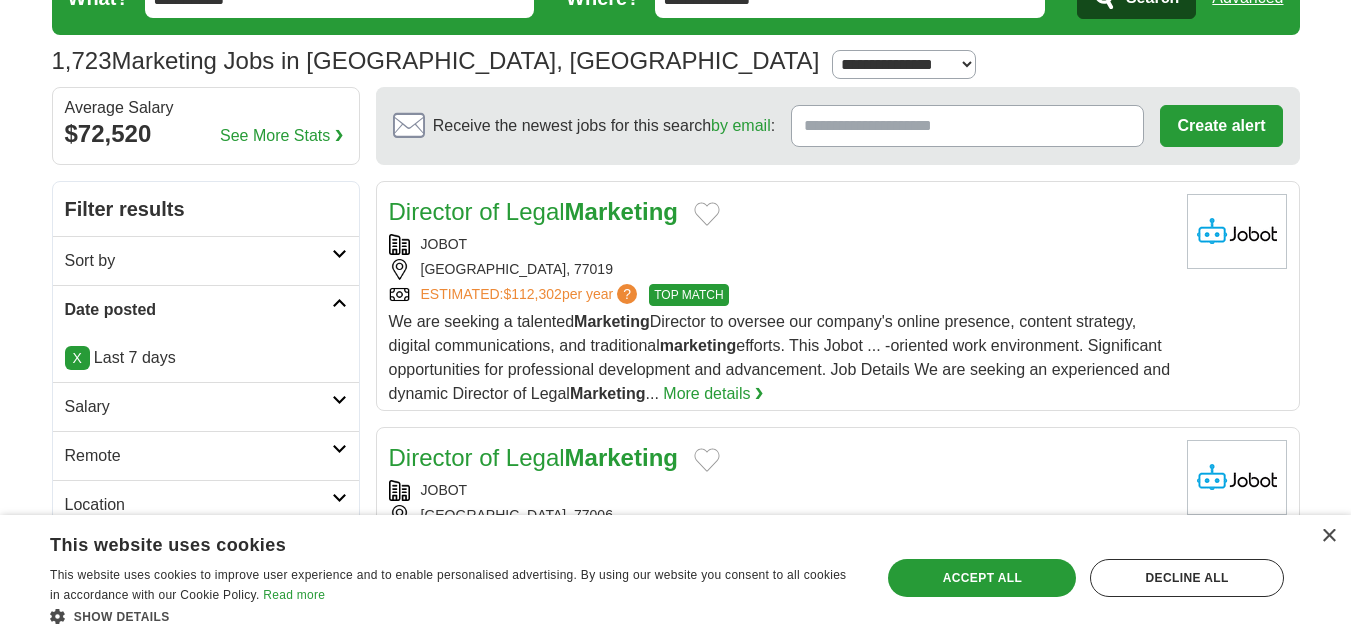 click on "We are seeking a talented  Marketing  Director to oversee our company's online presence, content strategy, digital communications, and traditional  marketing  efforts. This Jobot ... -oriented work environment. Significant opportunities for professional development and advancement. Job Details We are seeking an experienced and dynamic Director of Legal  Marketing  ...
More details ❯" at bounding box center [780, 358] 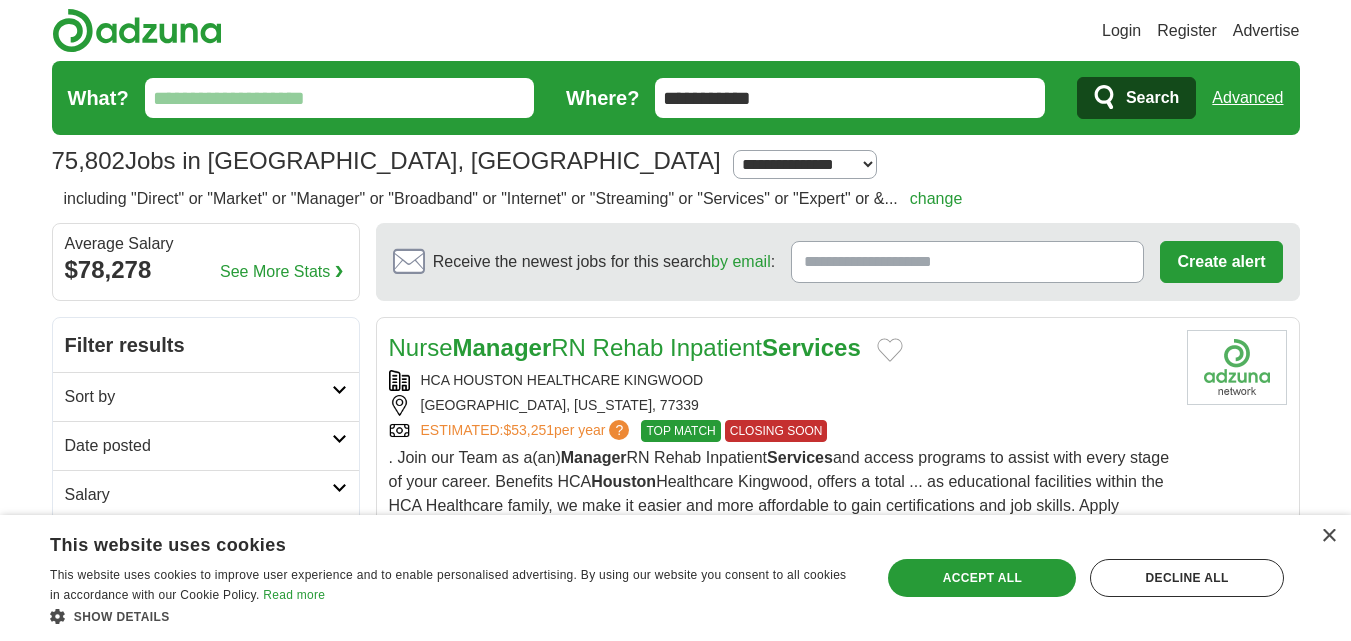 scroll, scrollTop: 700, scrollLeft: 0, axis: vertical 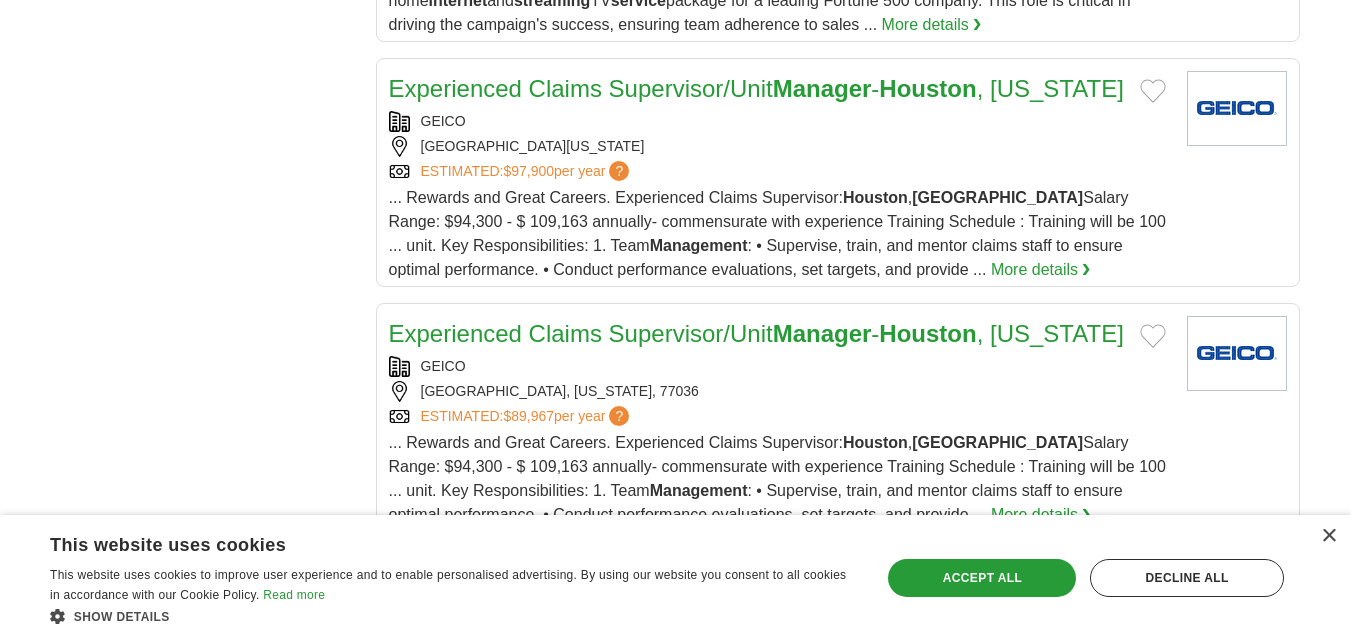 click on "**********" at bounding box center [676, 954] 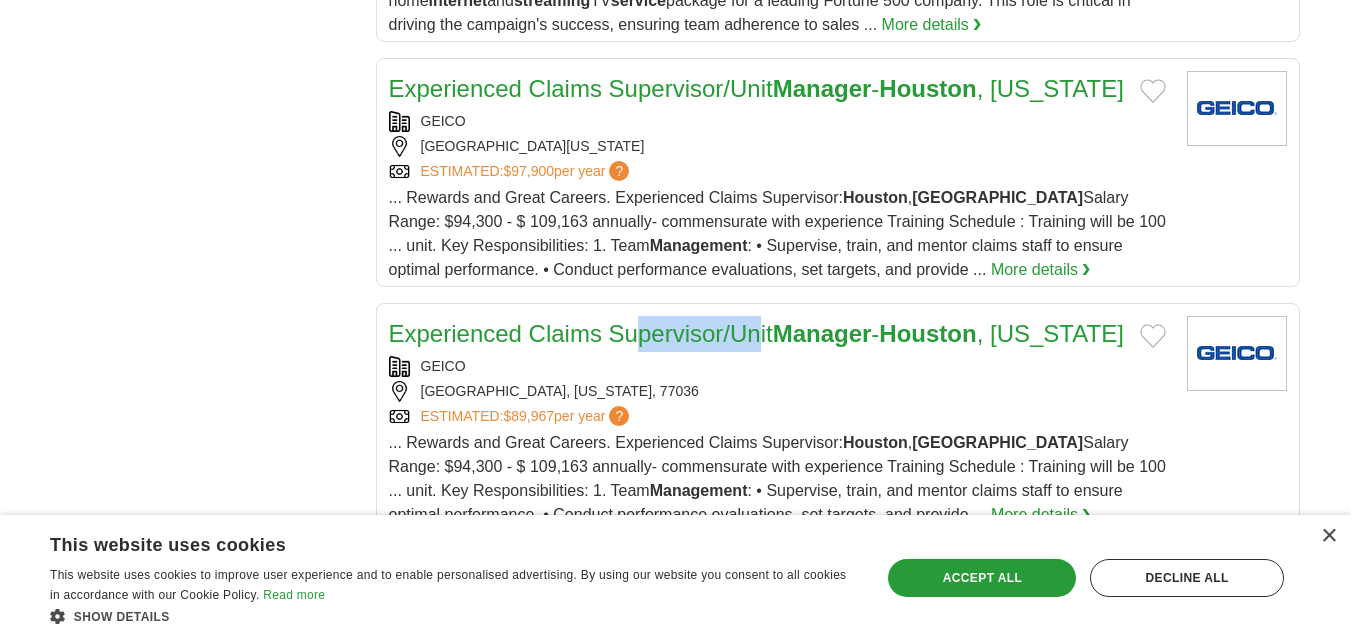 click on "**********" at bounding box center (676, 954) 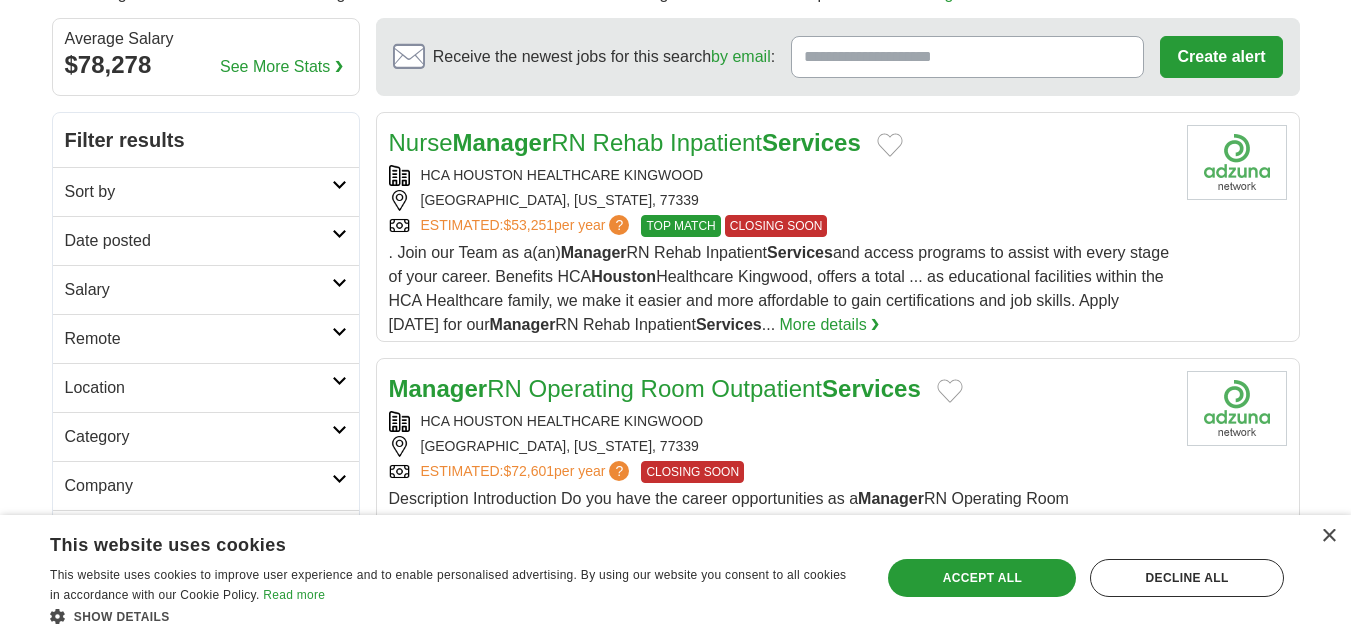 scroll, scrollTop: 200, scrollLeft: 0, axis: vertical 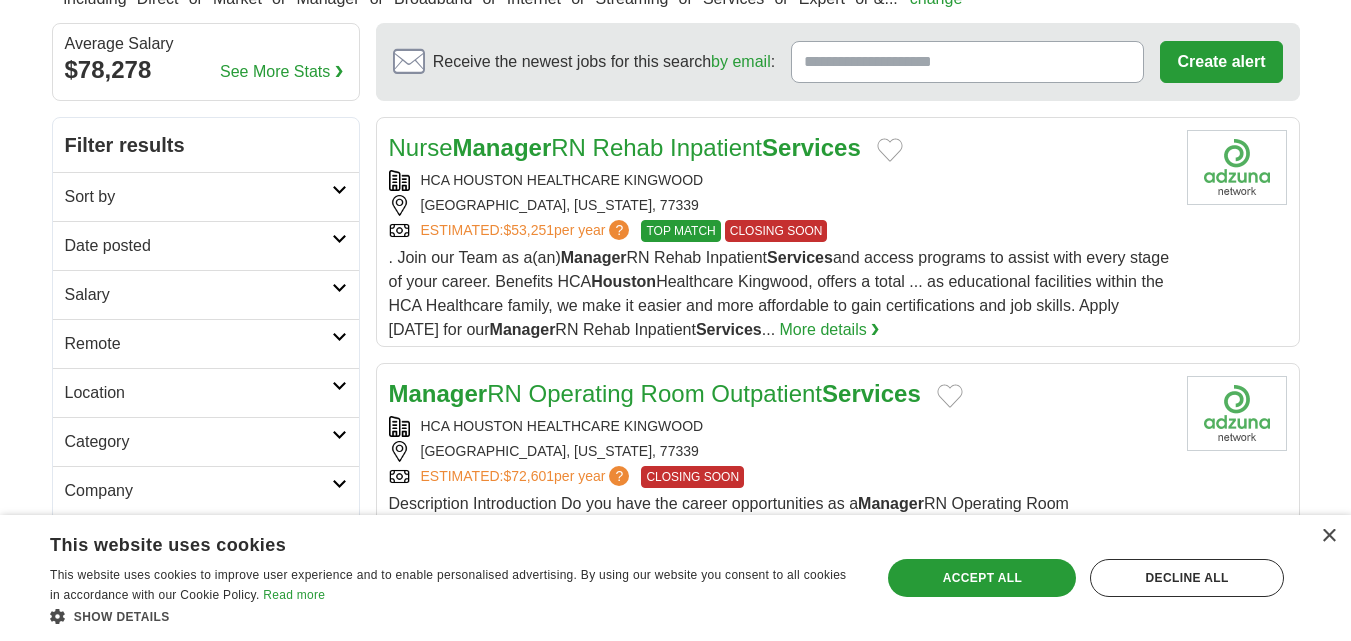 click on "Sort by" at bounding box center [198, 197] 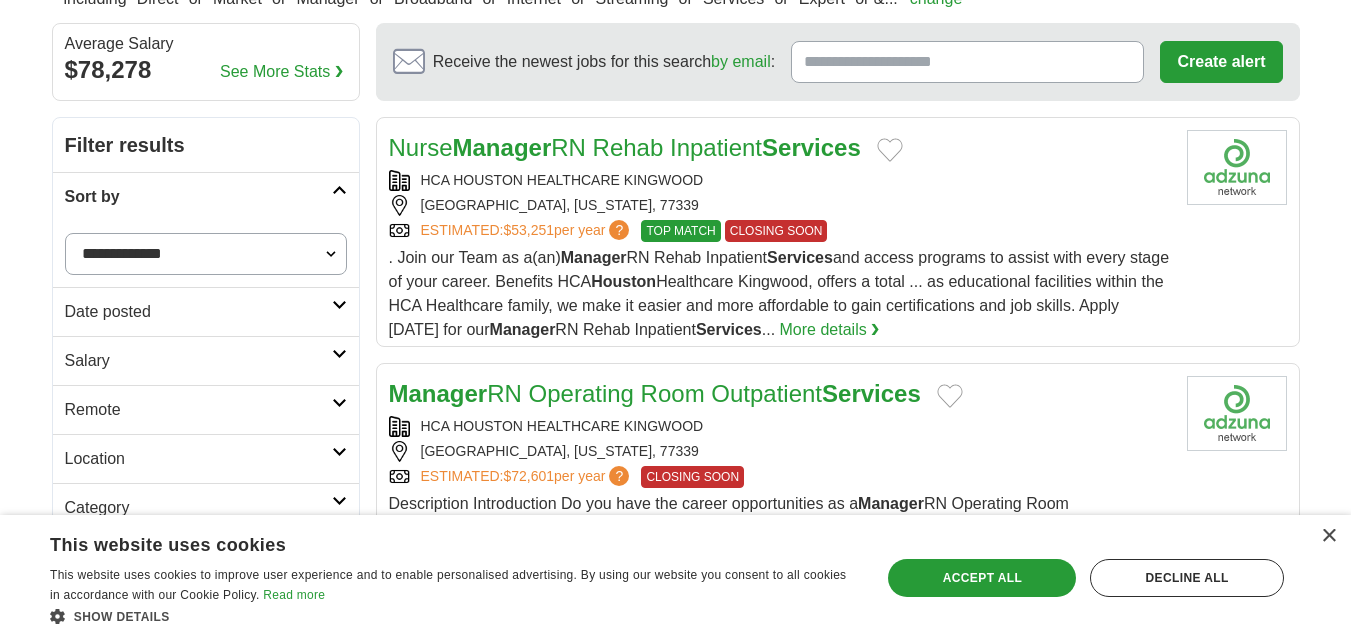 click on "Sort by" at bounding box center [198, 197] 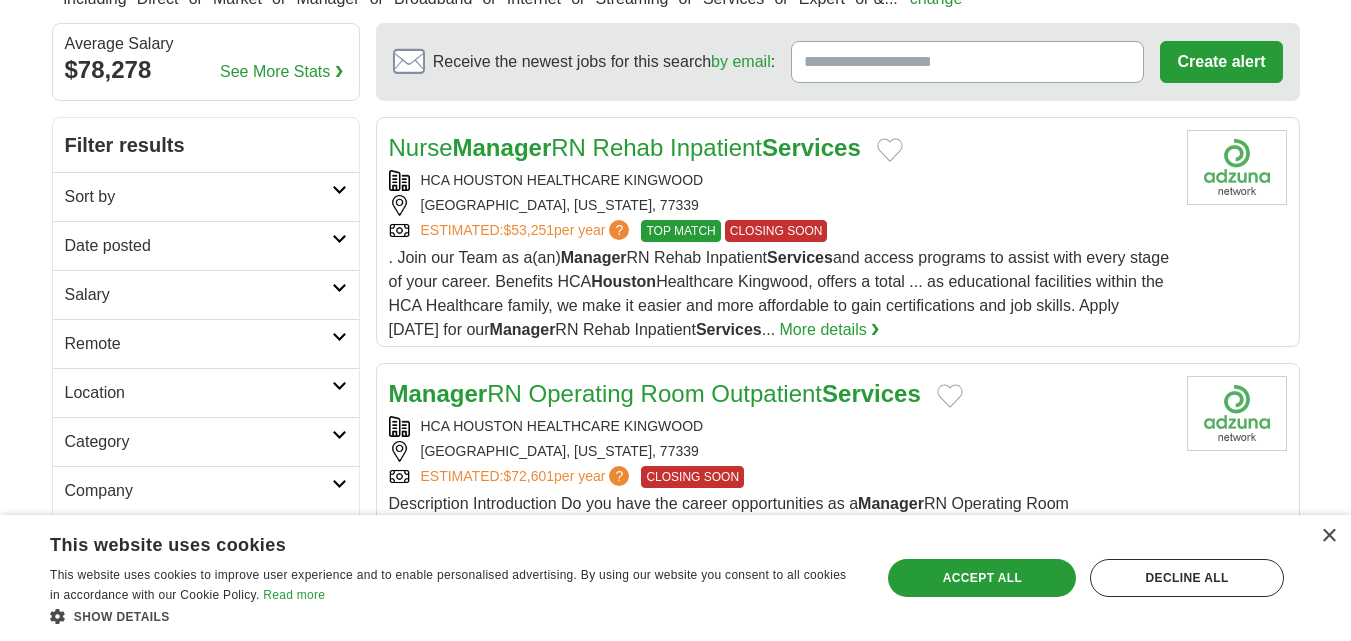 click on "Sort by" at bounding box center [198, 197] 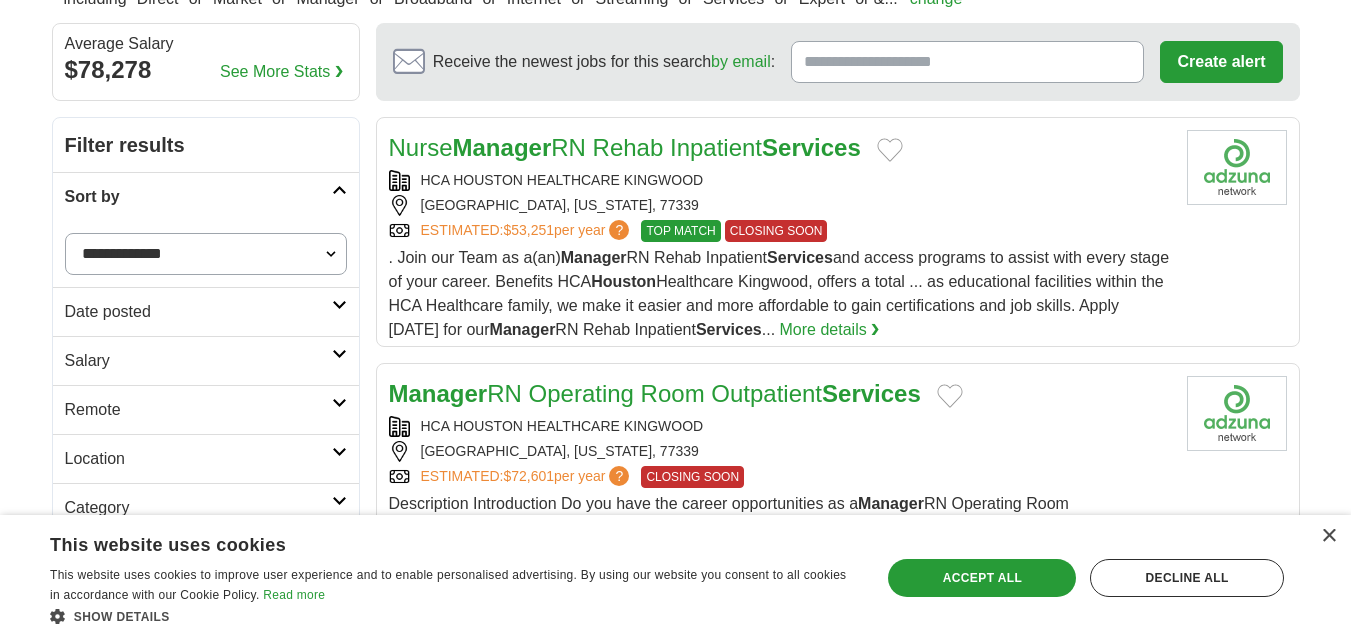 click on "Sort by" at bounding box center (198, 197) 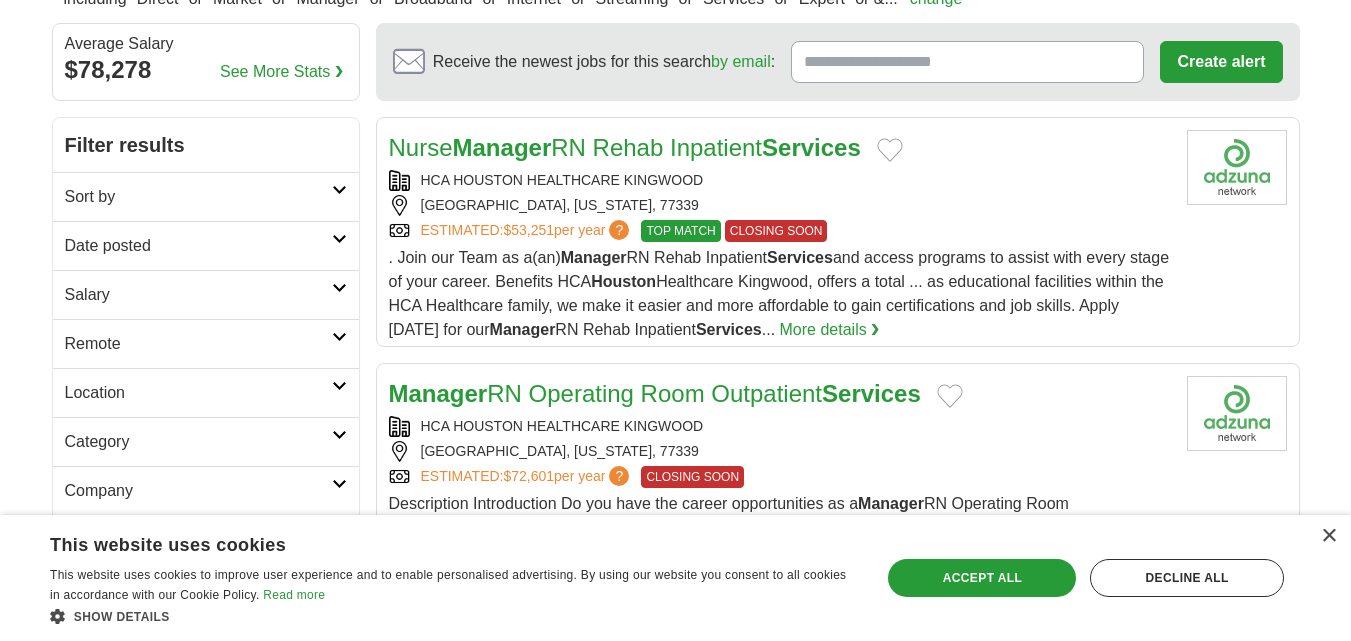 click on "Sort by" at bounding box center (198, 197) 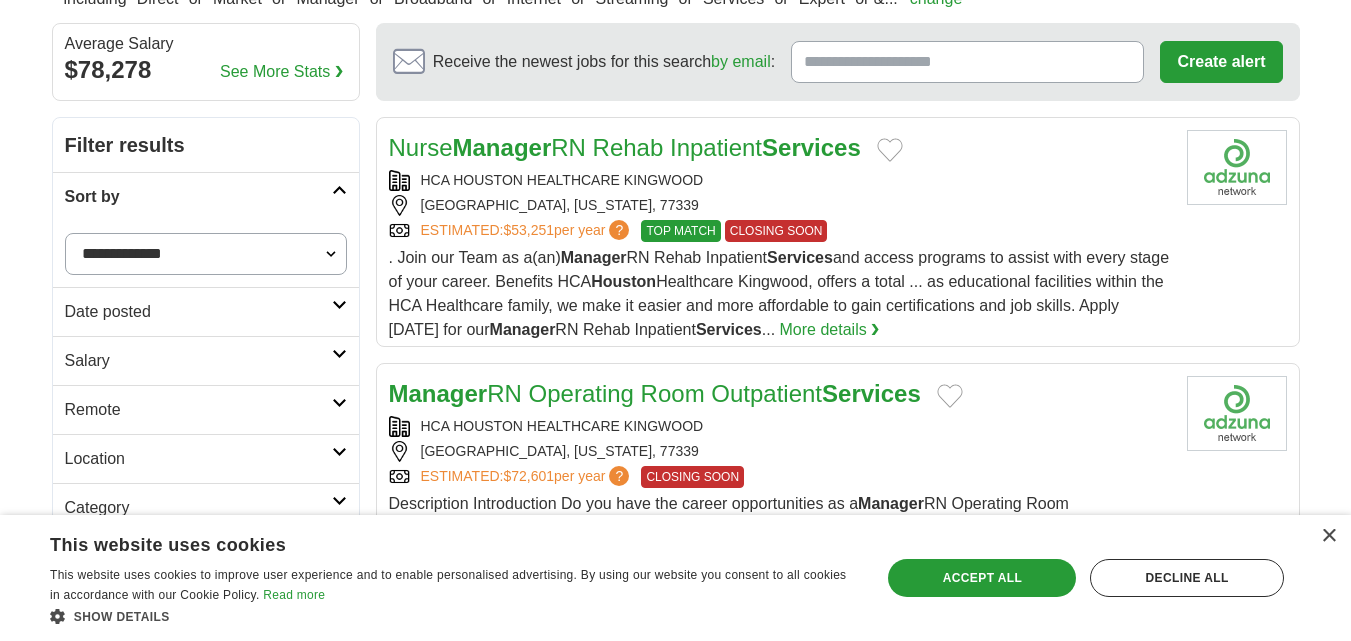 click on "**********" at bounding box center [206, 254] 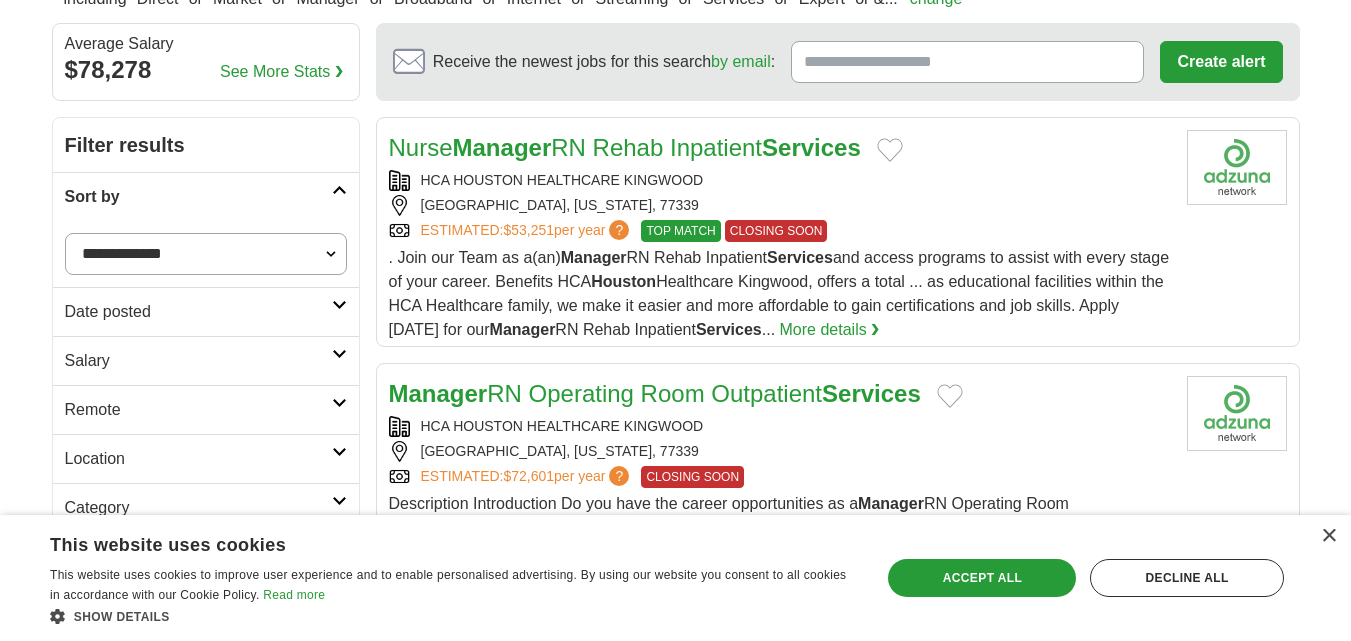 click on "**********" at bounding box center (206, 254) 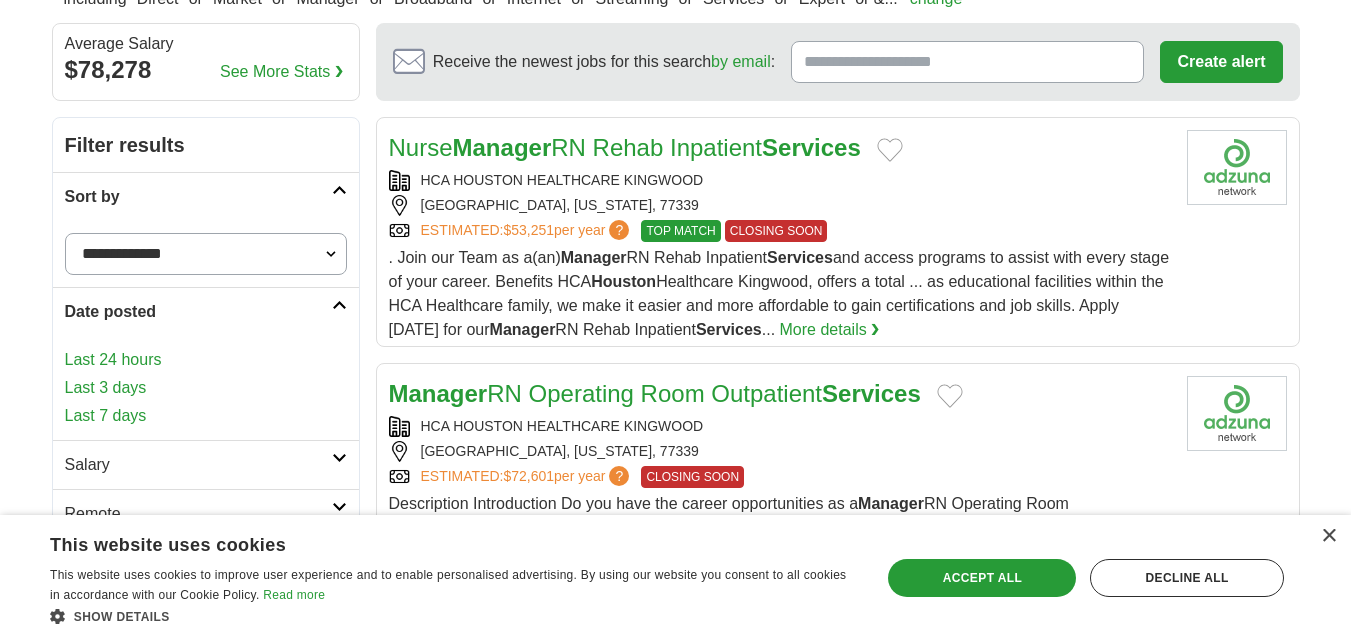 click on "Last 7 days" at bounding box center (206, 416) 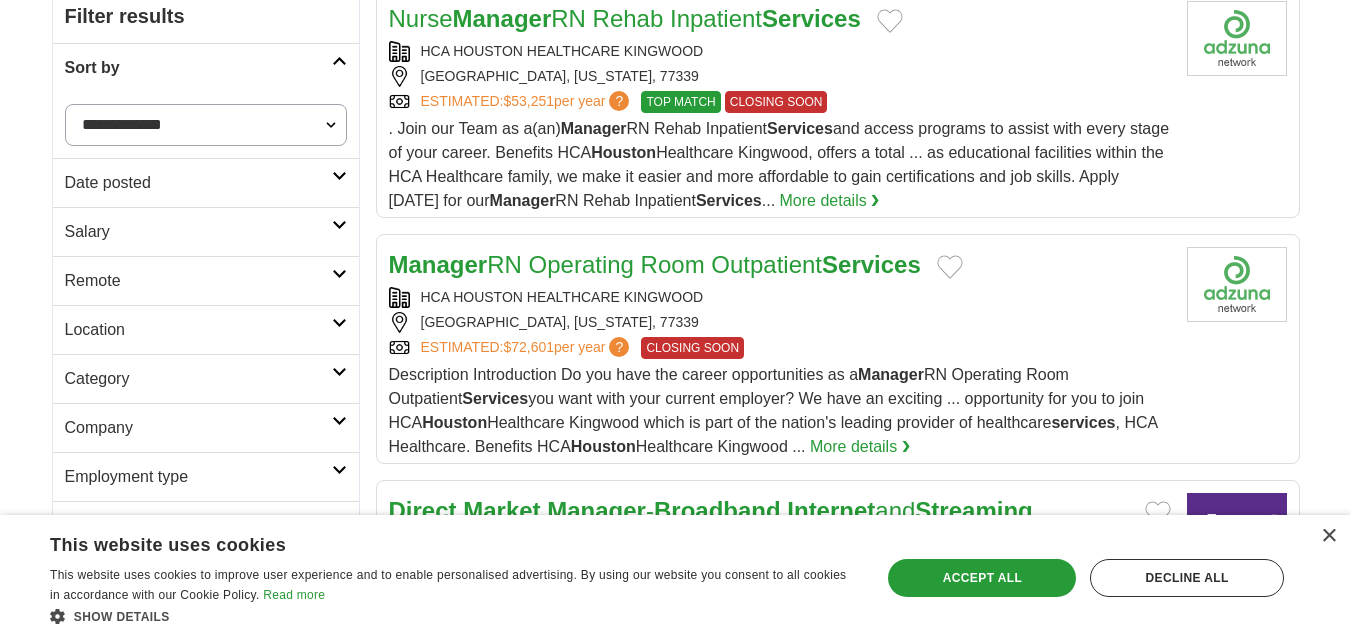 scroll, scrollTop: 400, scrollLeft: 0, axis: vertical 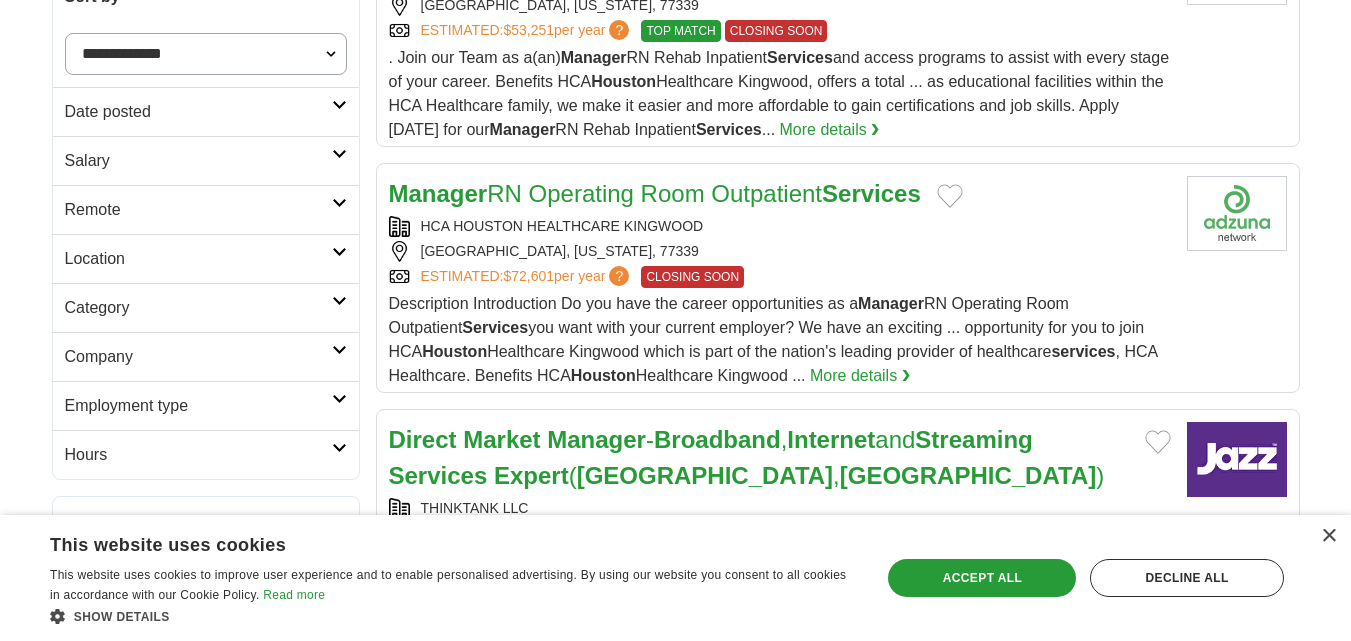click at bounding box center (339, 203) 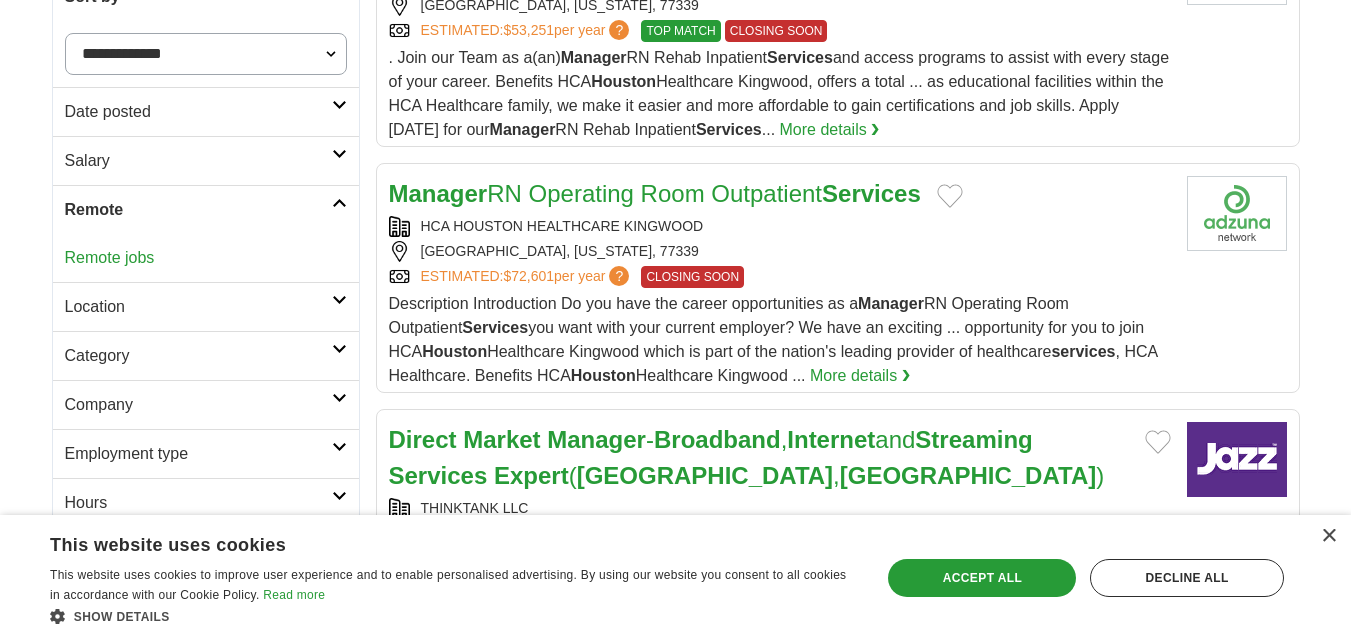 click at bounding box center (339, 203) 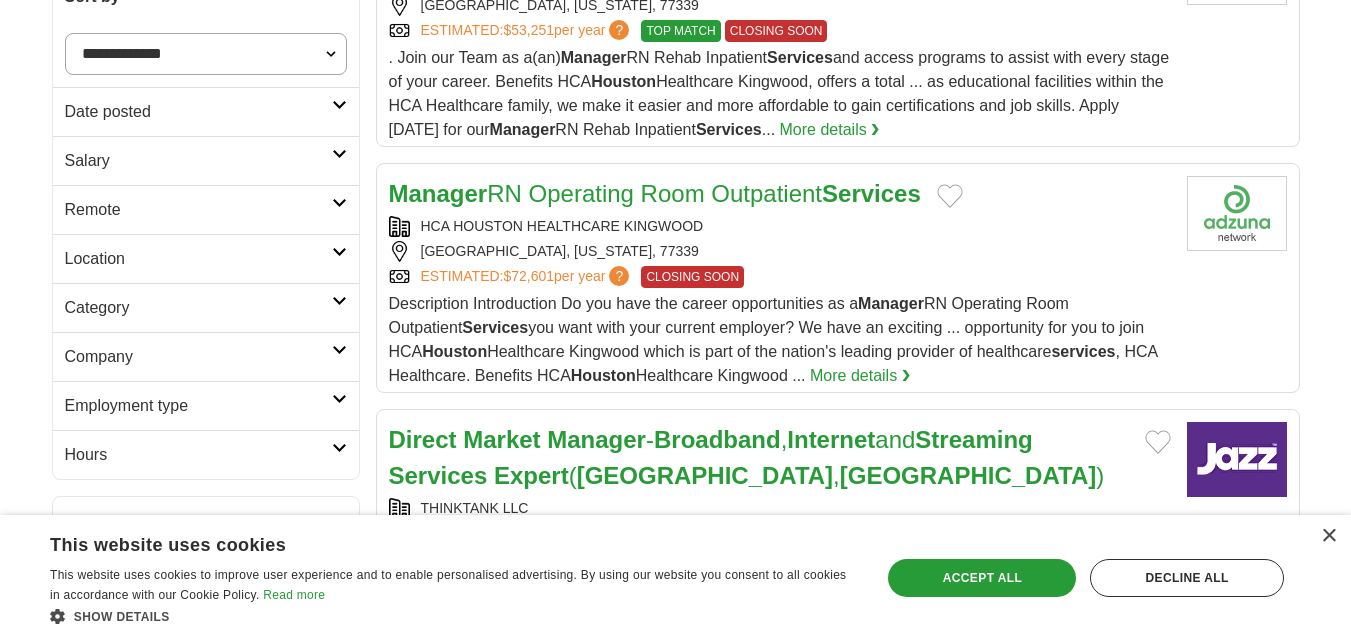 click at bounding box center (339, 252) 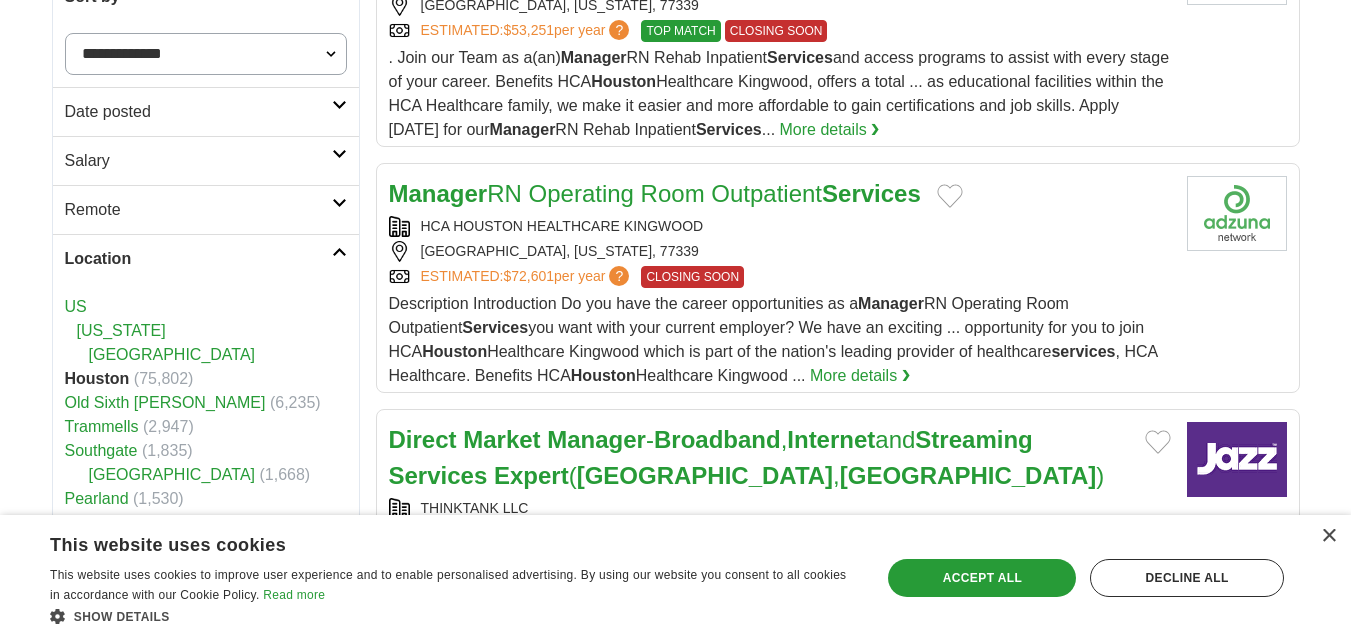 click on "[GEOGRAPHIC_DATA]" at bounding box center [172, 354] 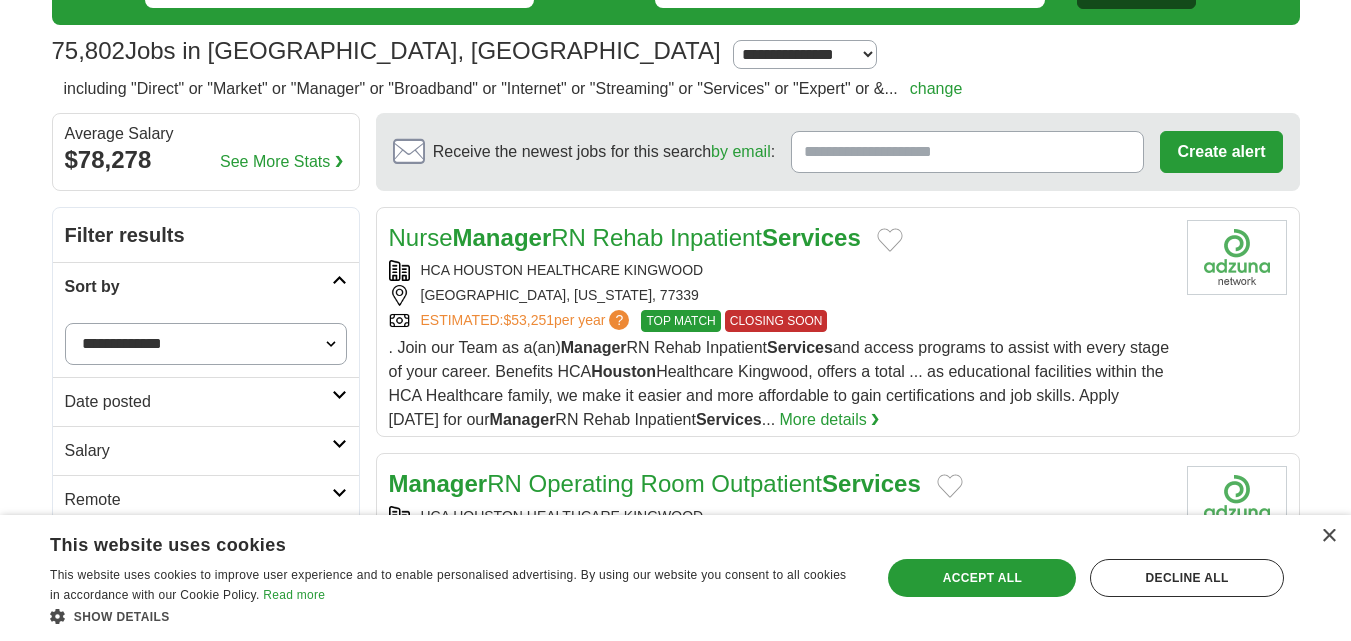 scroll, scrollTop: 100, scrollLeft: 0, axis: vertical 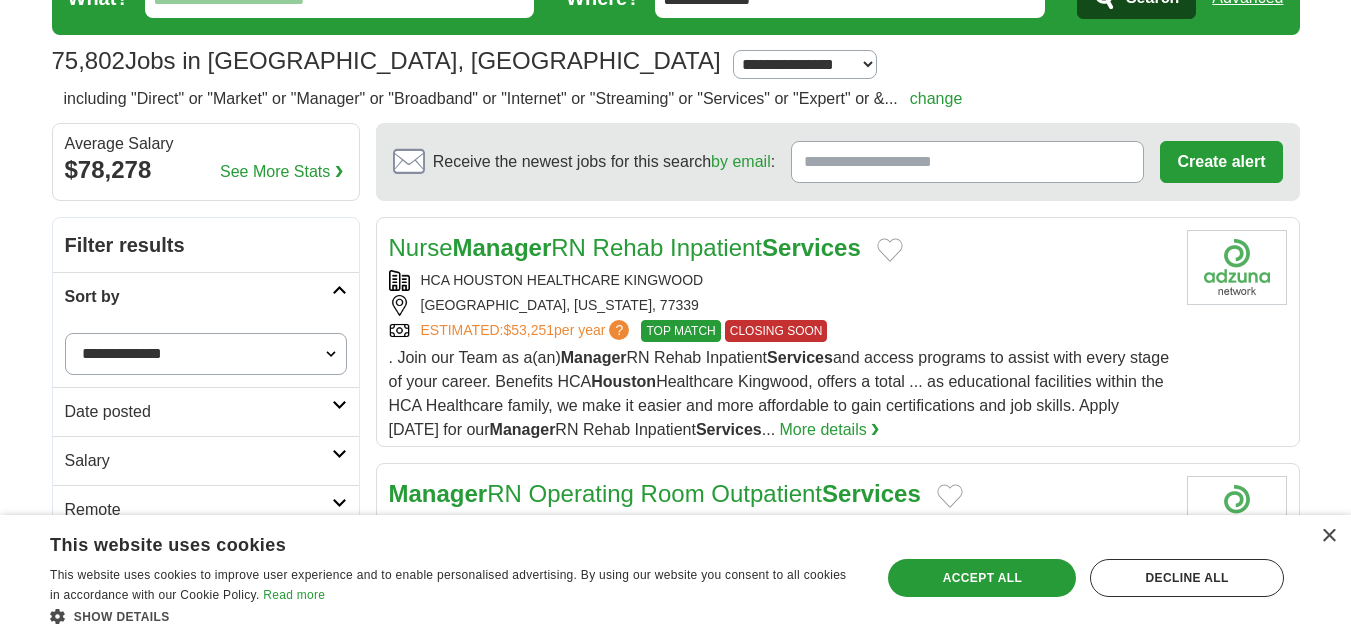 click at bounding box center (339, 290) 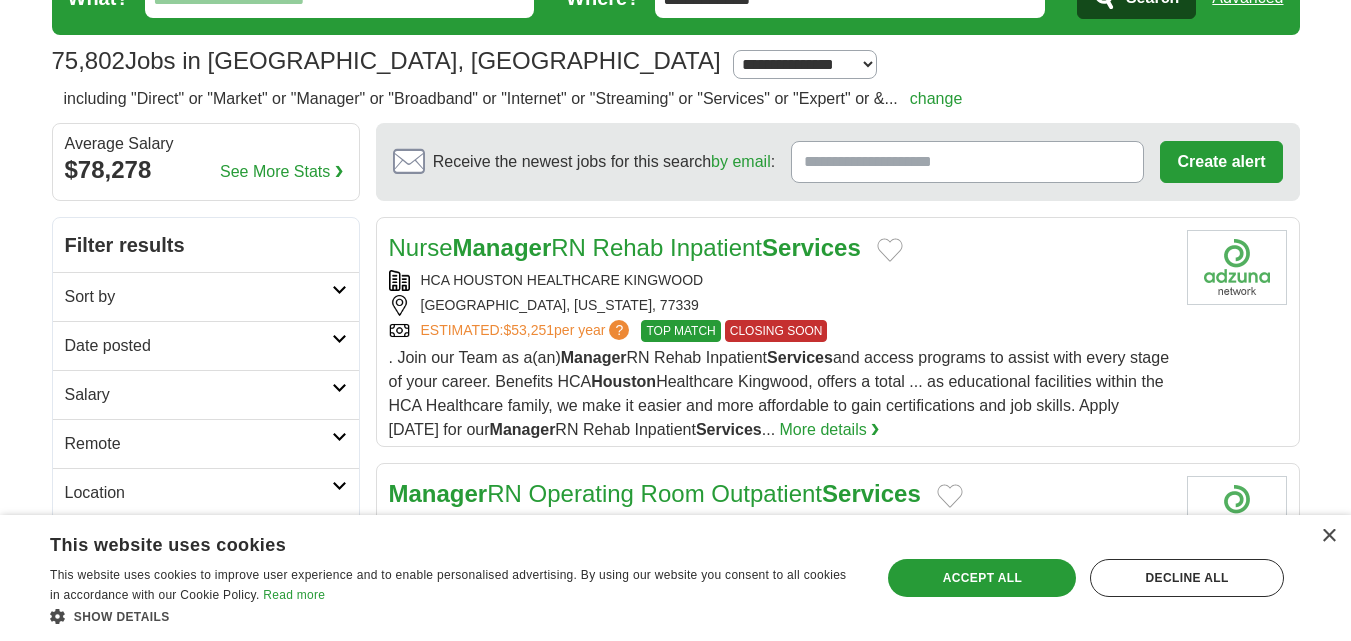 click at bounding box center (339, 290) 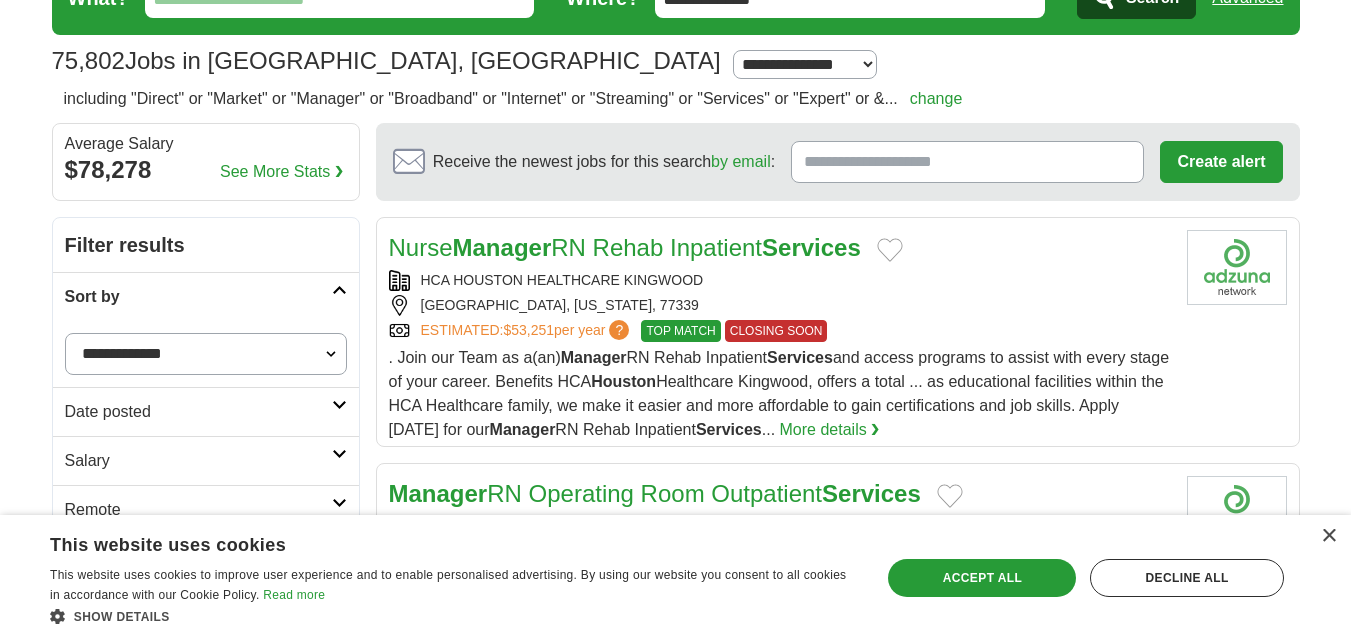 click at bounding box center (339, 290) 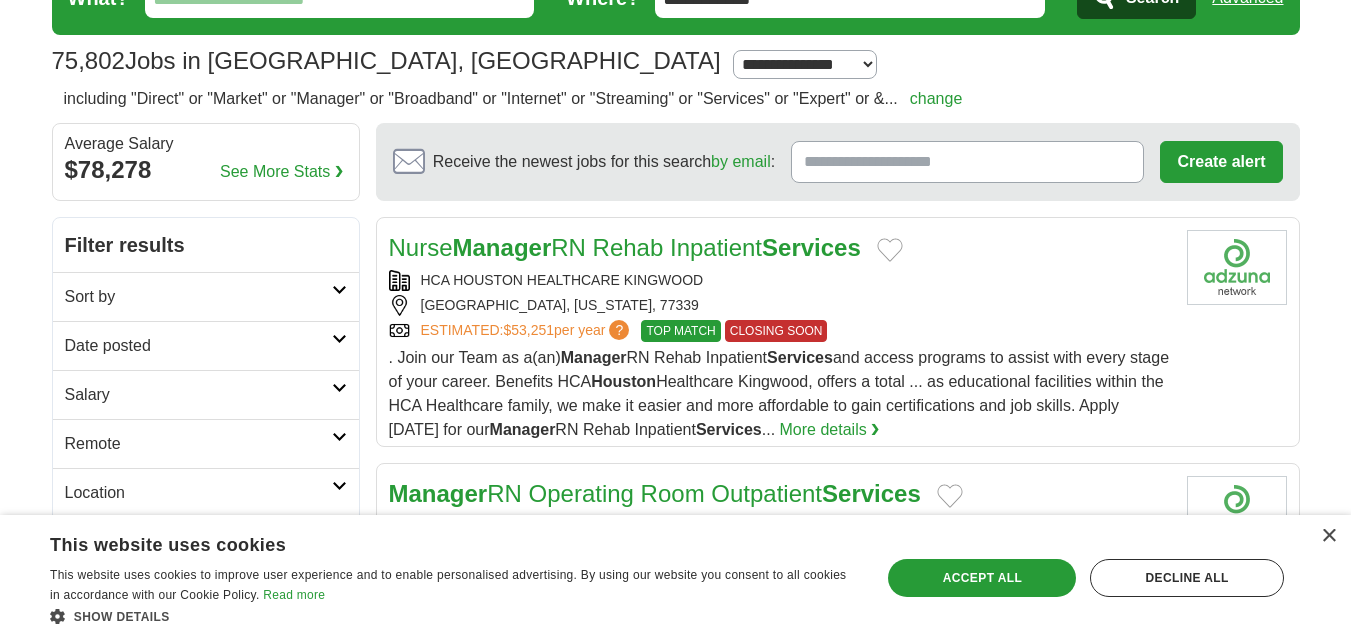 click at bounding box center [339, 339] 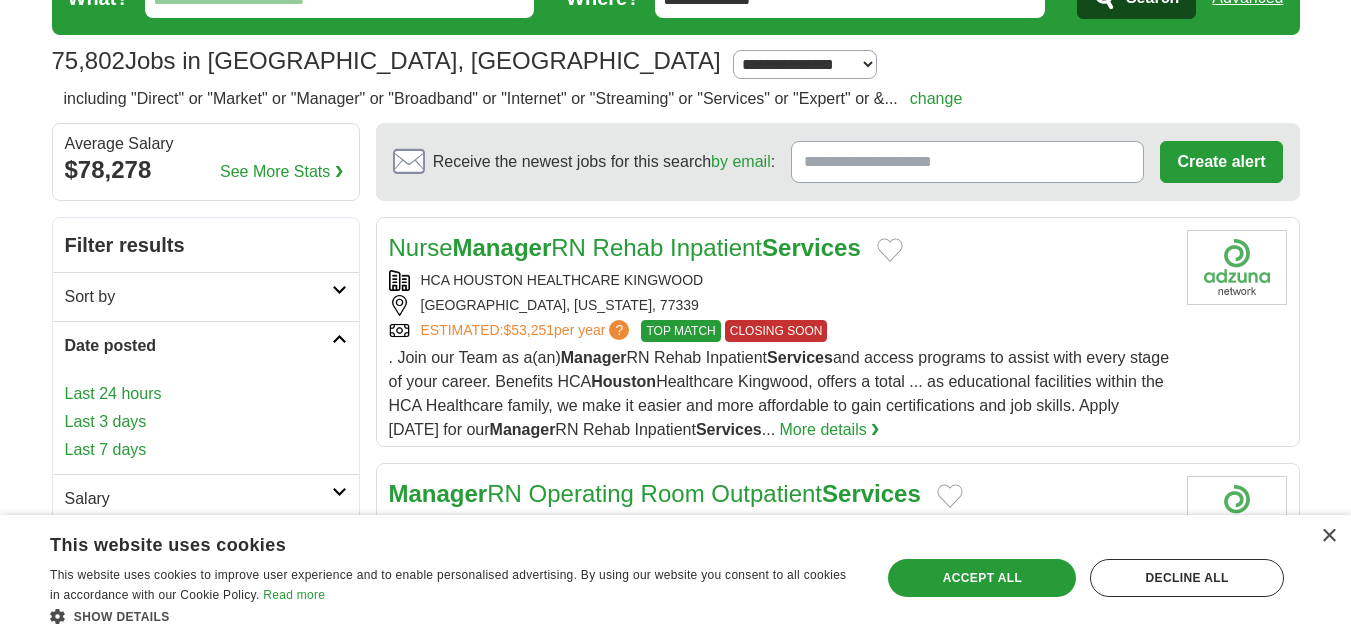 click on "Last 7 days" at bounding box center (206, 450) 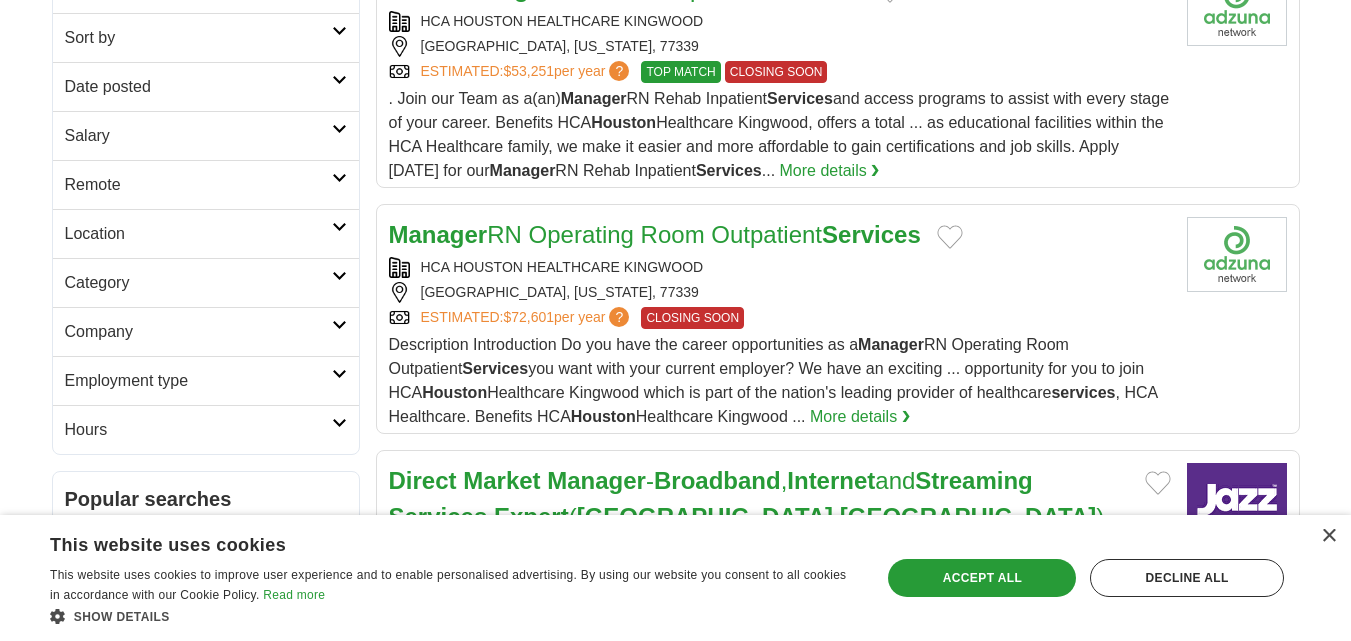 scroll, scrollTop: 400, scrollLeft: 0, axis: vertical 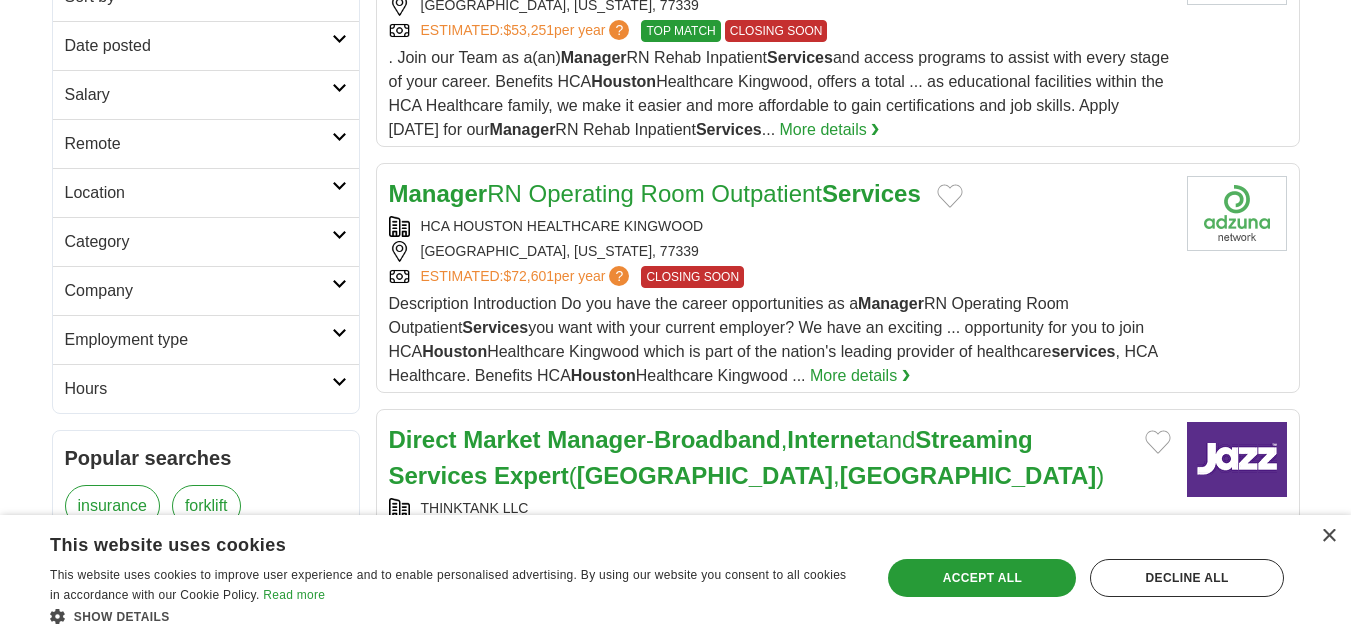 click at bounding box center (339, 333) 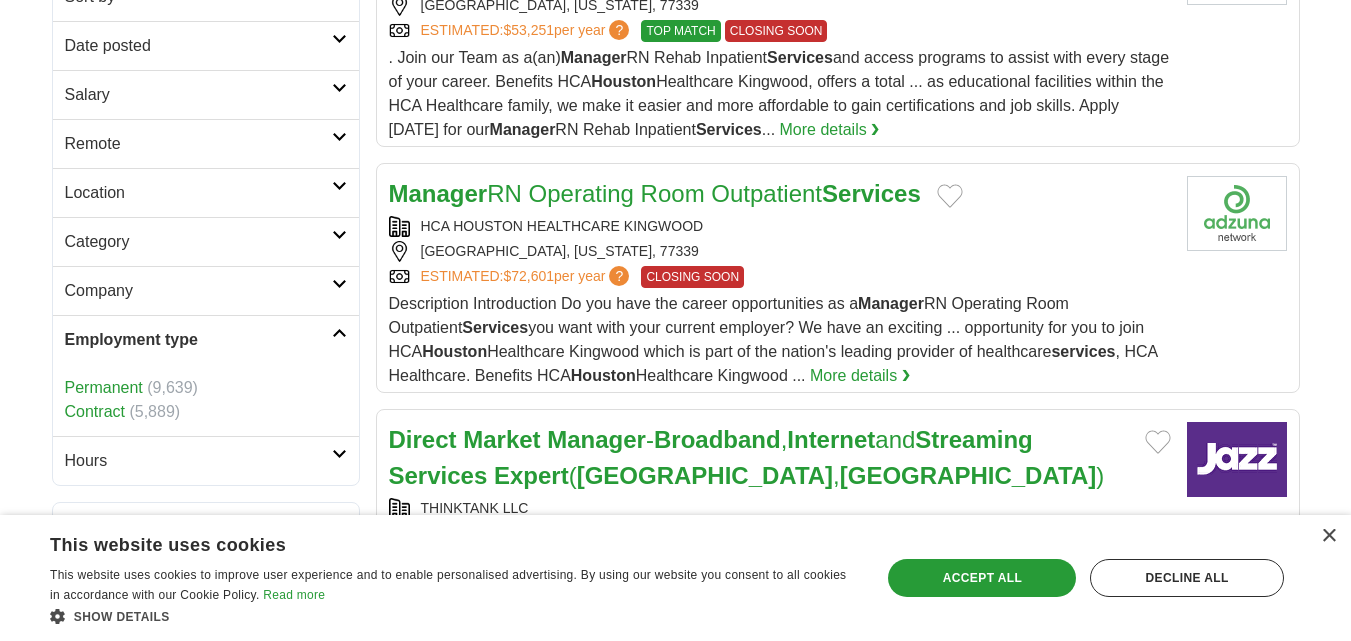 click at bounding box center (339, 333) 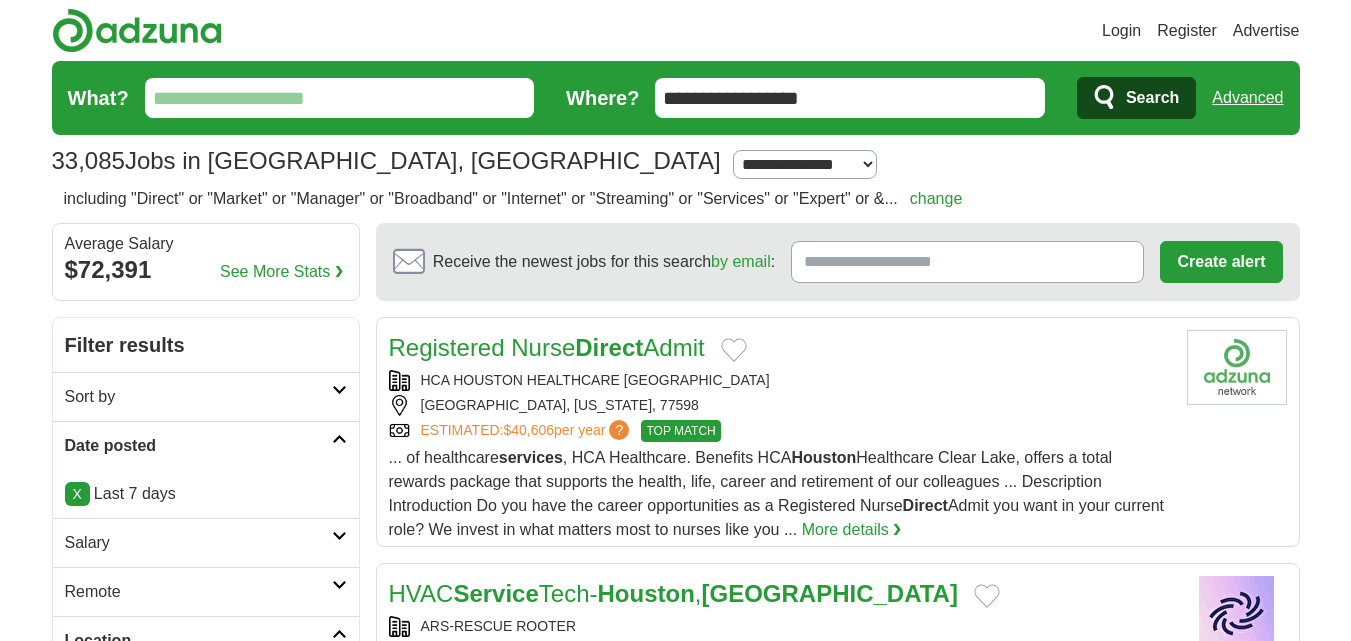 scroll, scrollTop: 0, scrollLeft: 0, axis: both 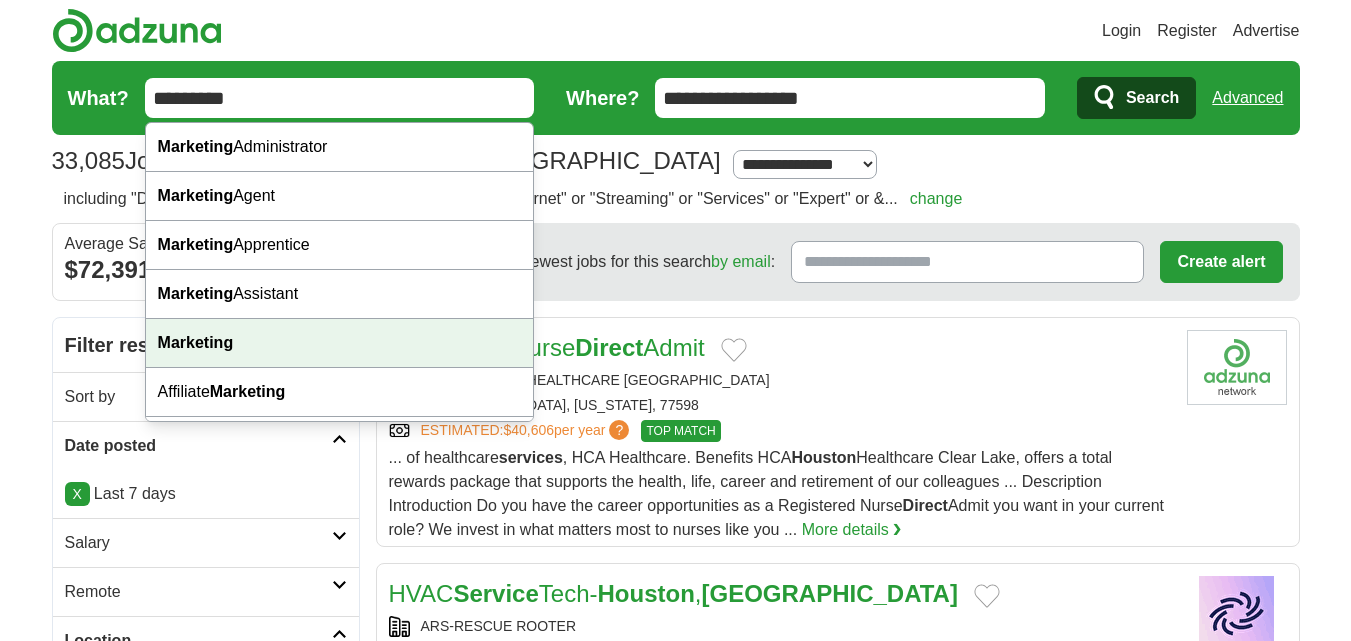 click on "Marketing" at bounding box center (340, 343) 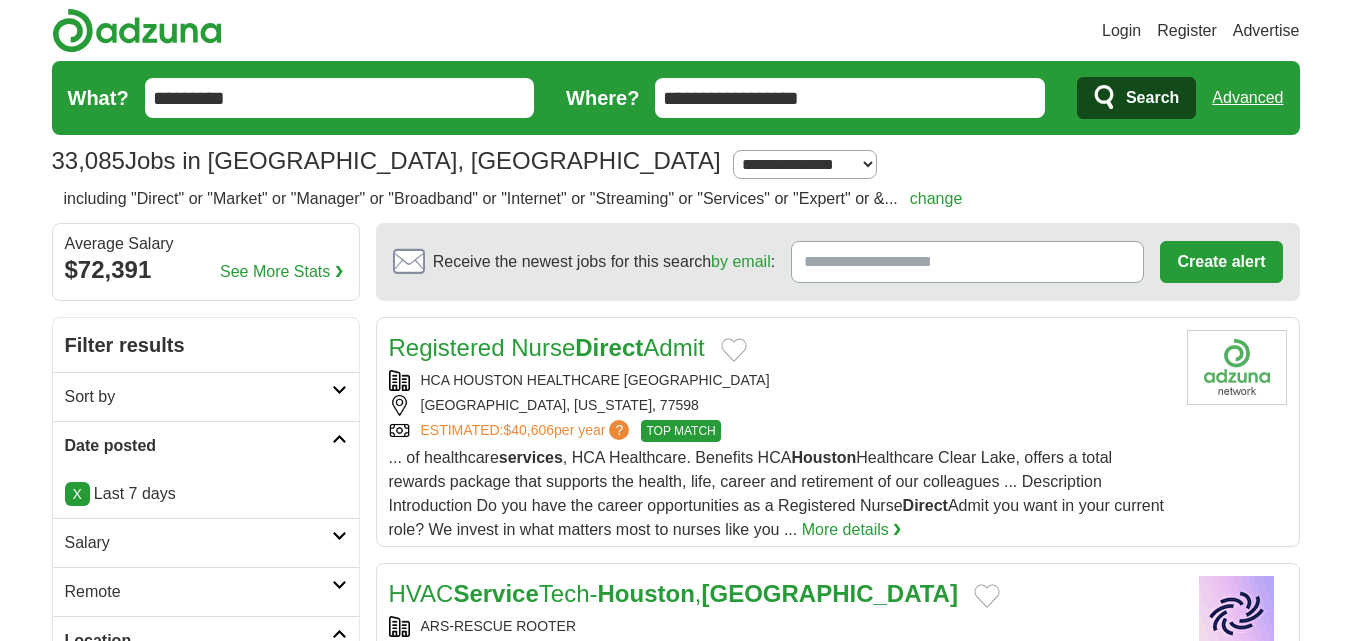 type on "*********" 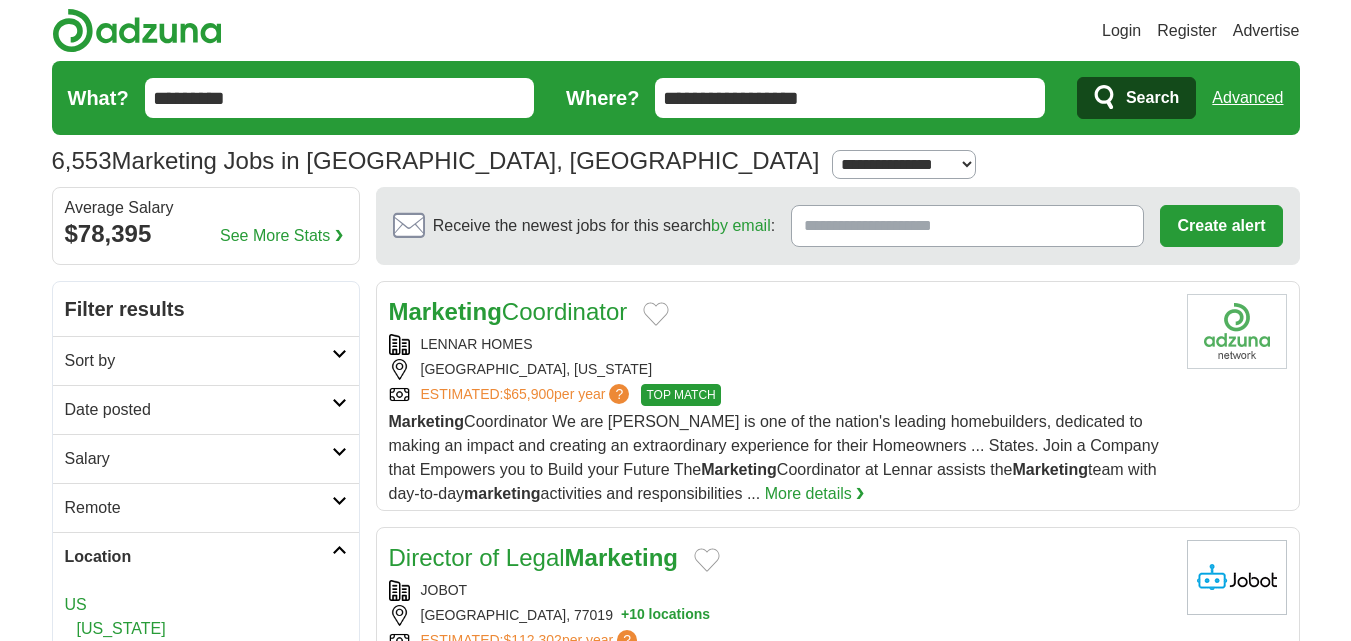 scroll, scrollTop: 0, scrollLeft: 0, axis: both 